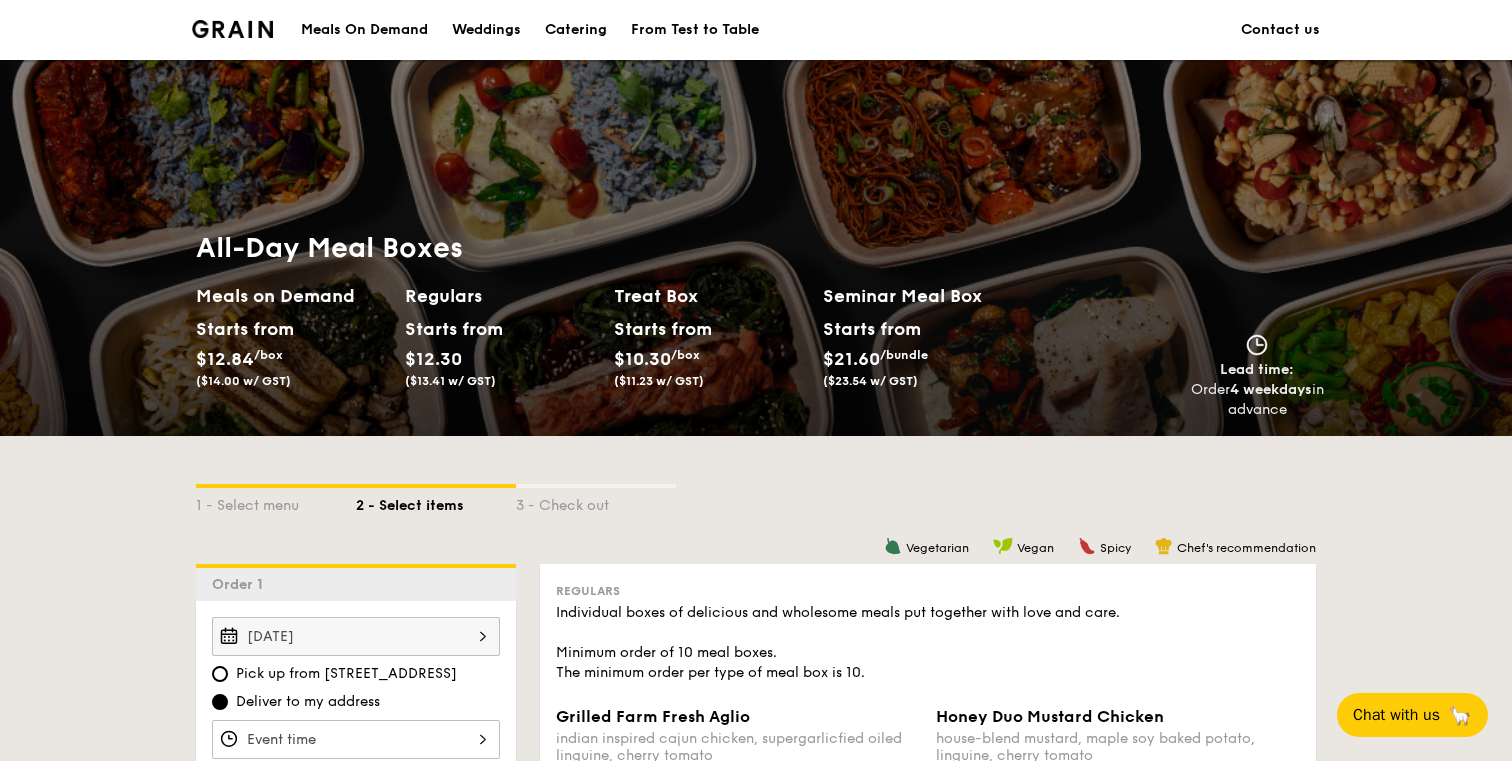 scroll, scrollTop: 0, scrollLeft: 0, axis: both 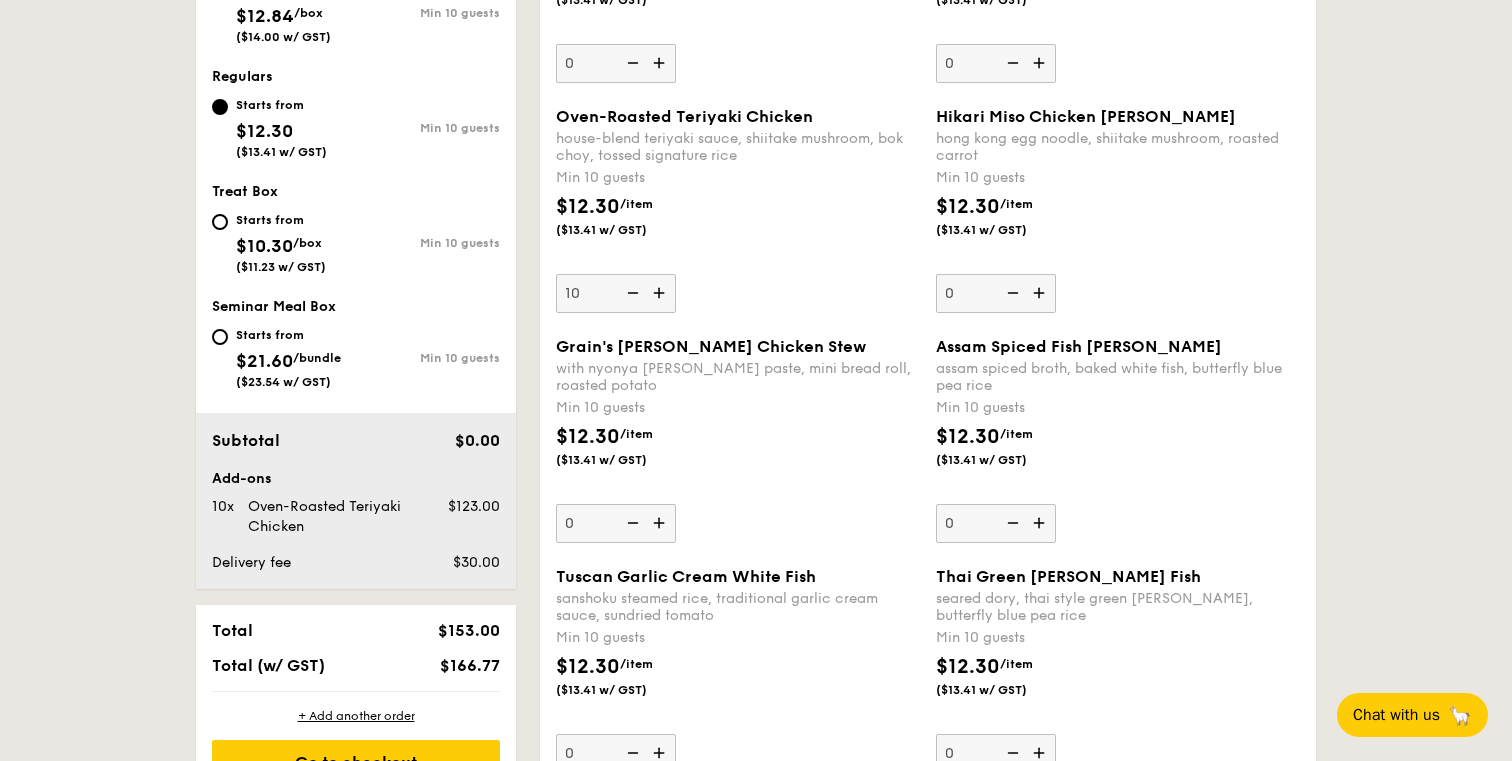 click at bounding box center [661, 293] 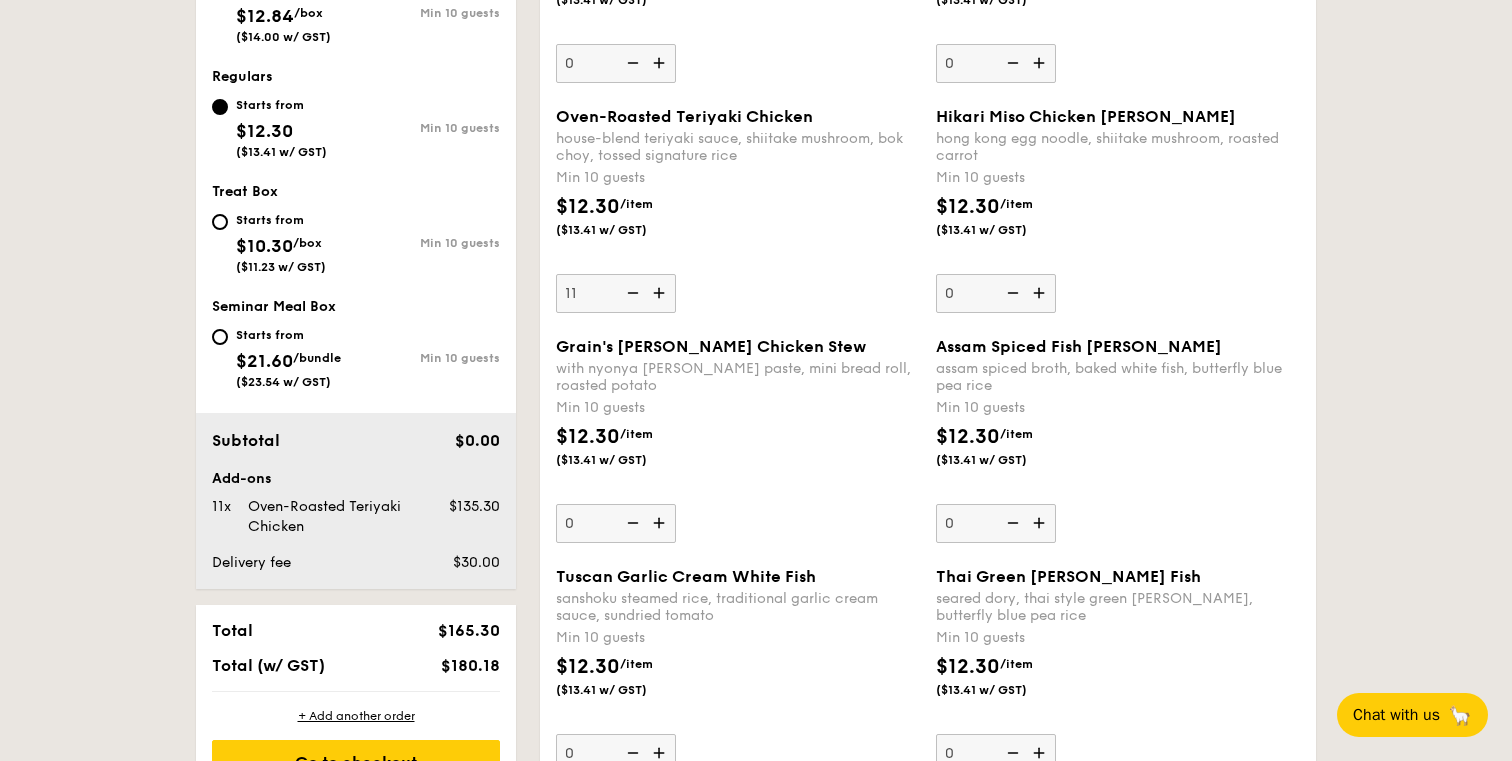 scroll, scrollTop: 879, scrollLeft: 0, axis: vertical 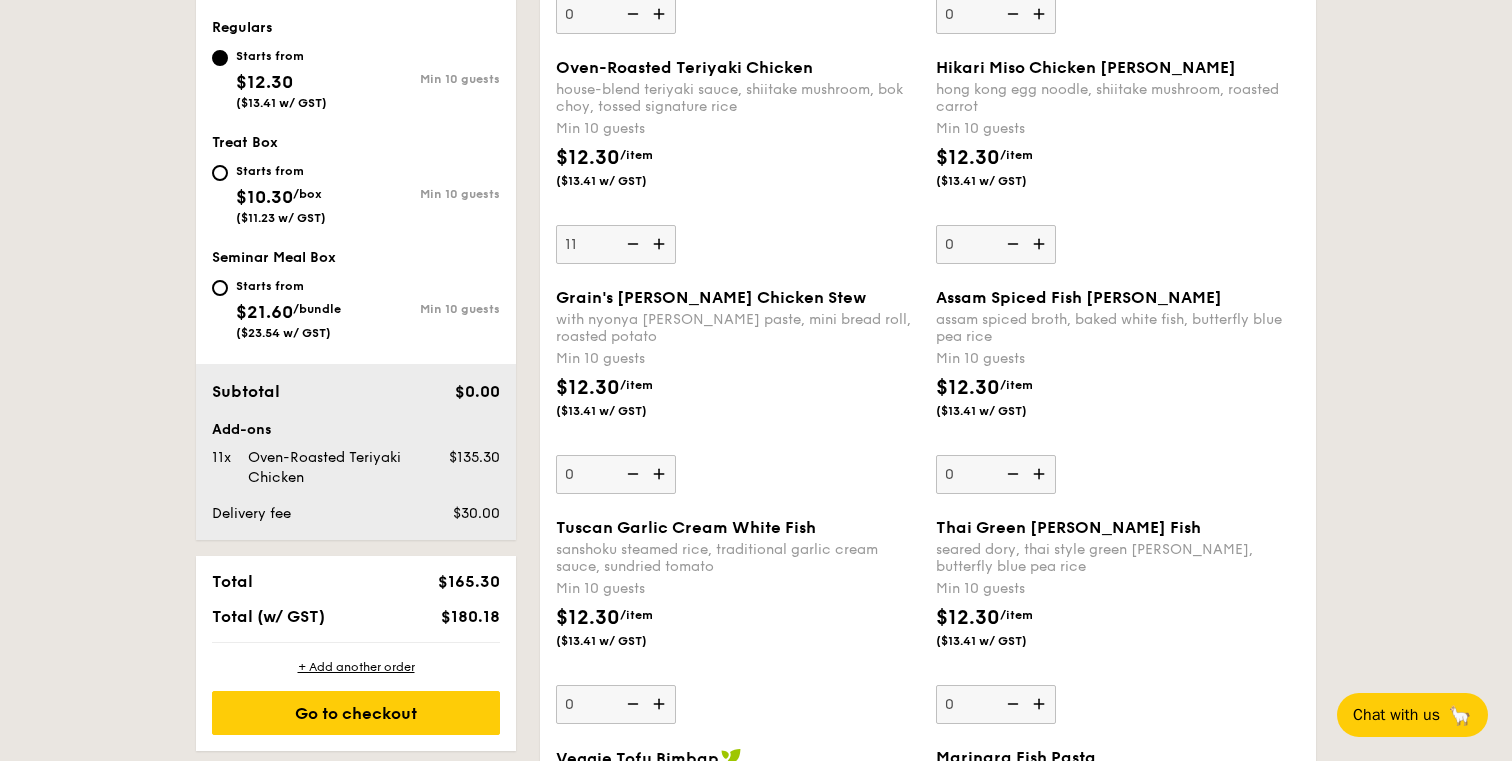 click at bounding box center [631, 244] 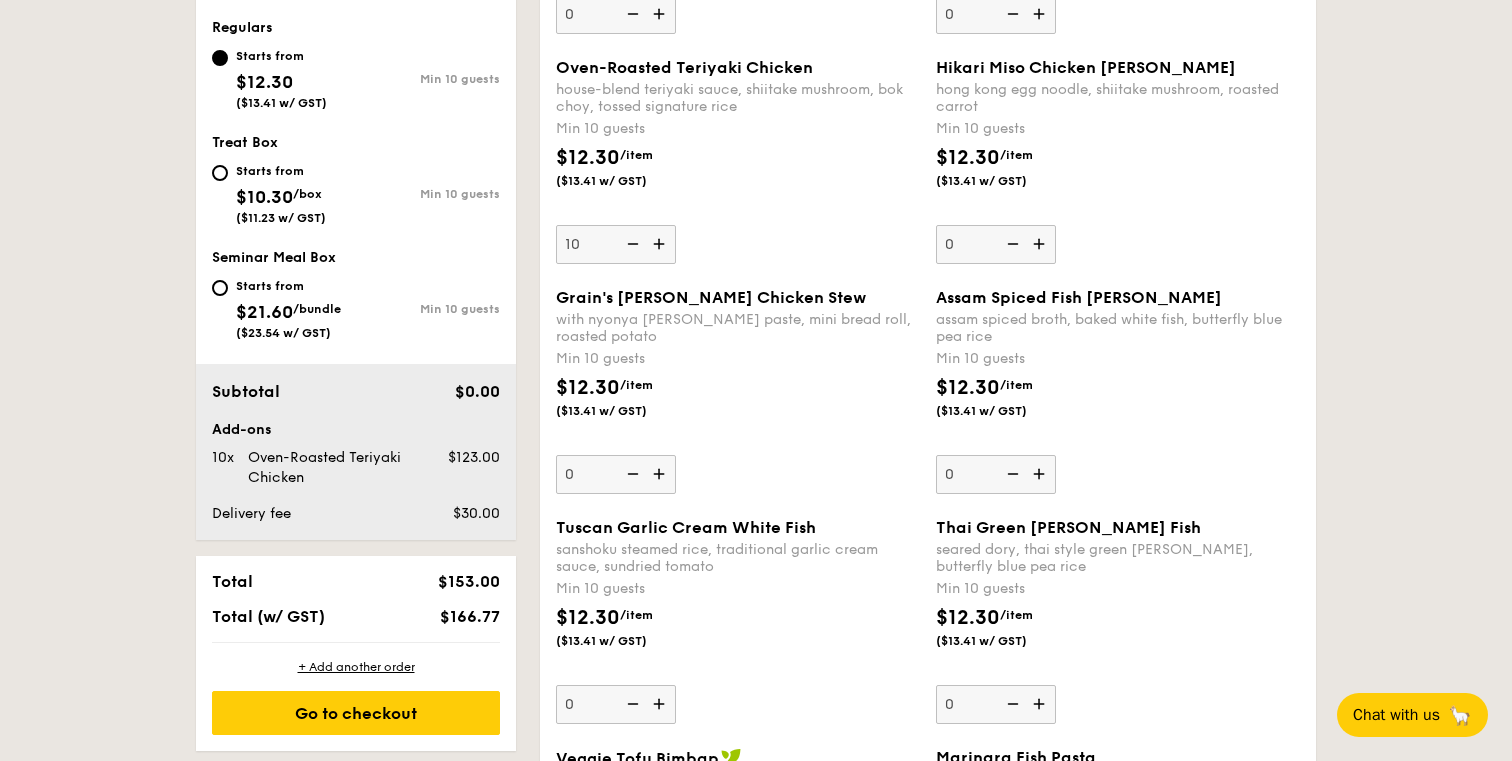click at bounding box center [661, 244] 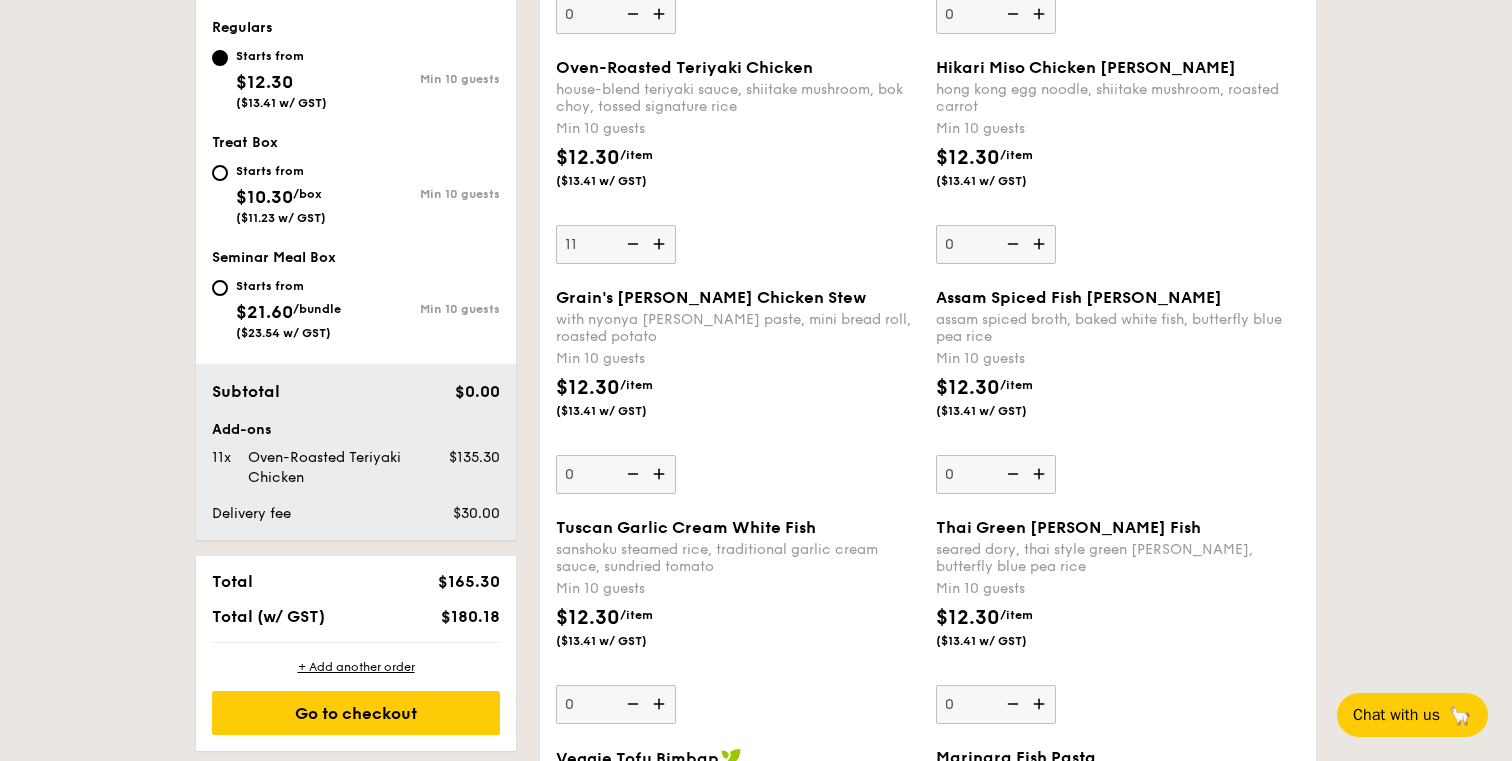 click at bounding box center [661, 244] 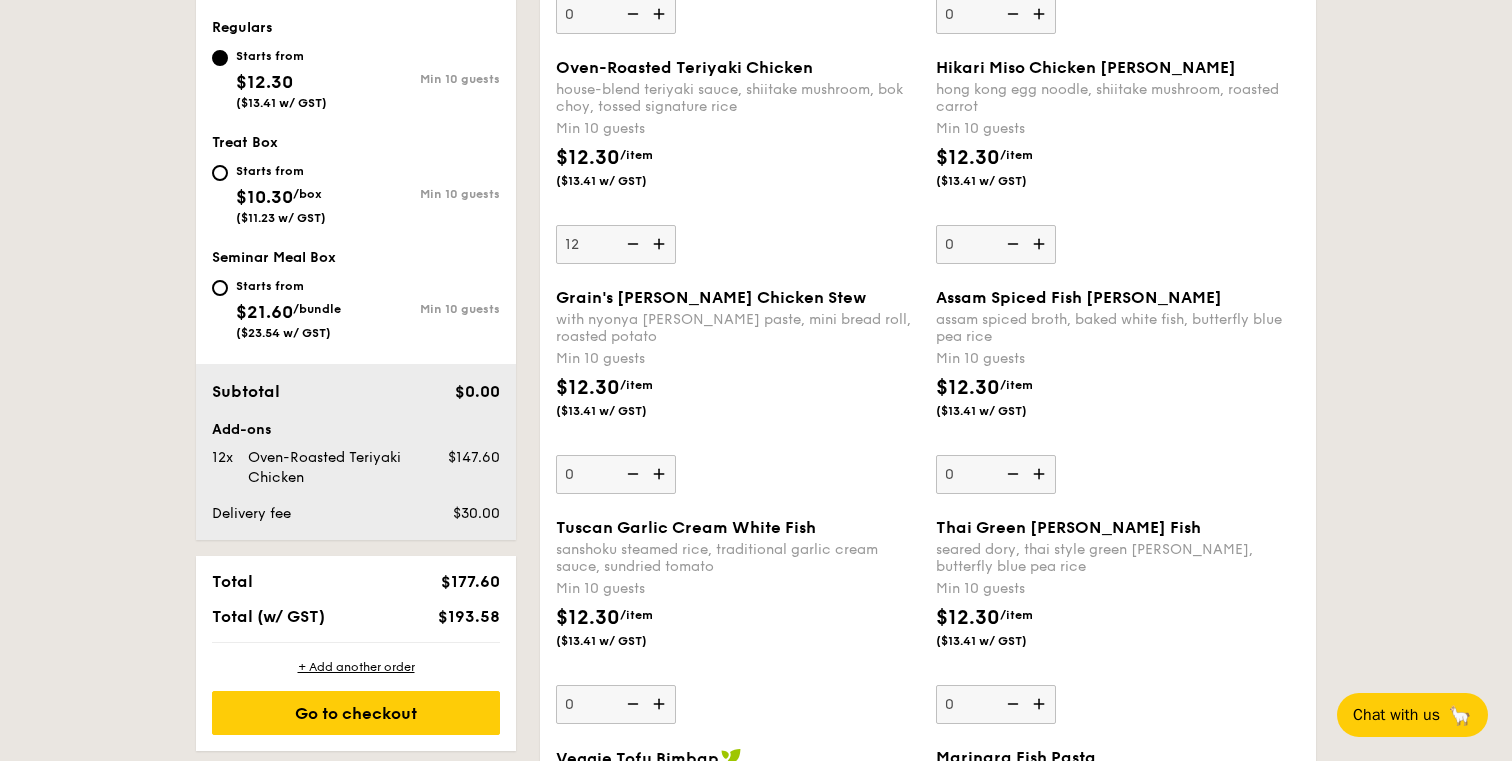 click at bounding box center (631, 244) 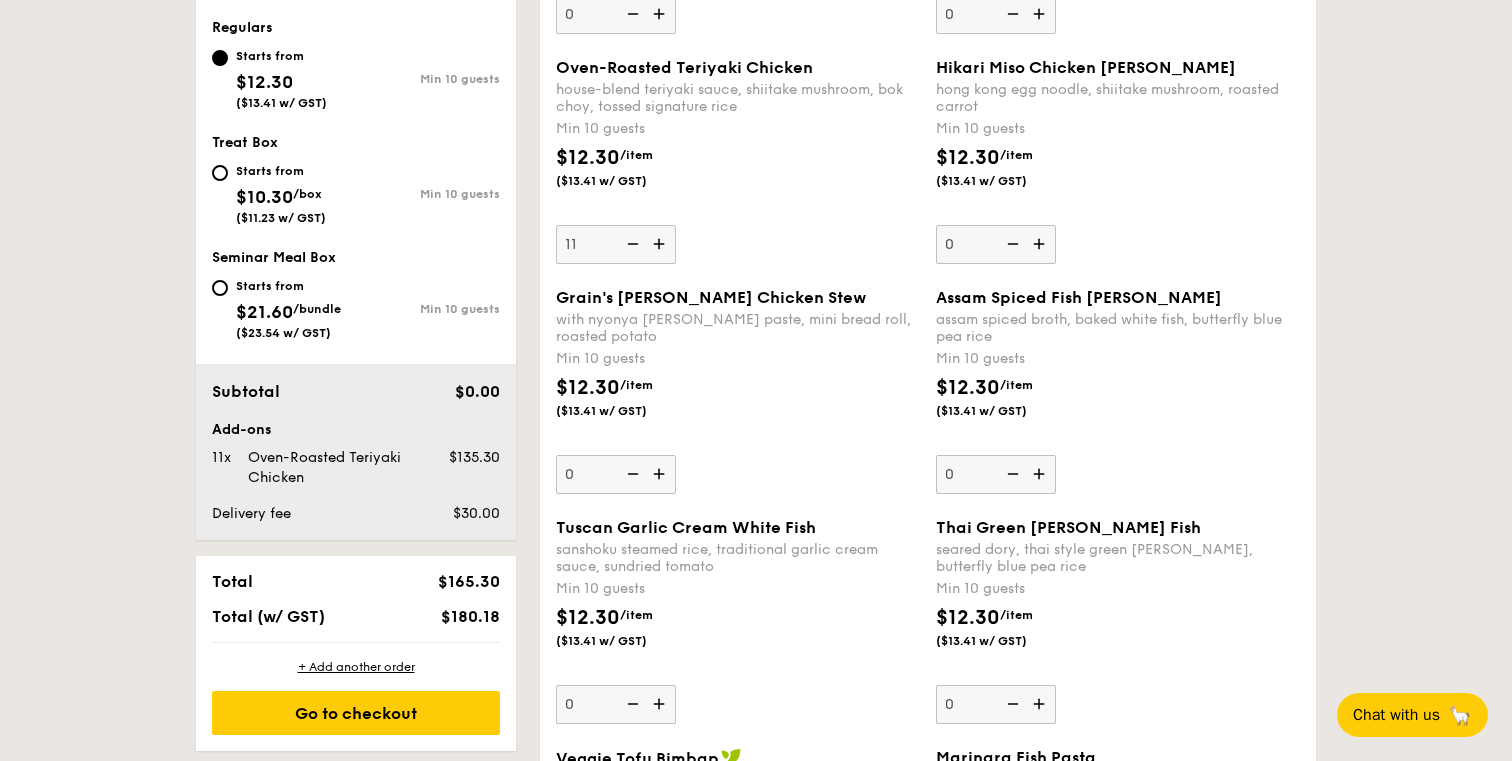 click at bounding box center (661, 244) 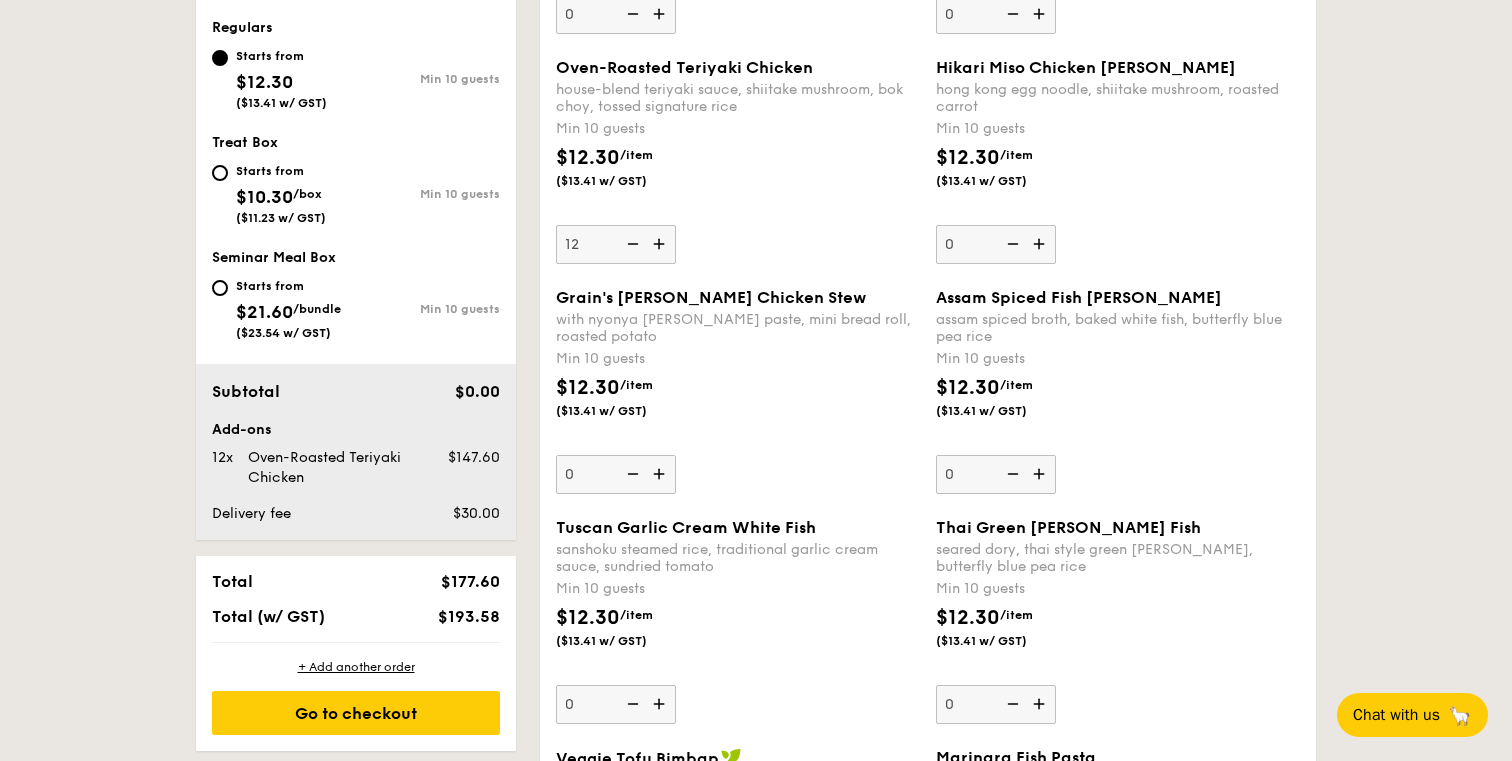 click on "Oven-Roasted Teriyaki Chicken house-blend teriyaki sauce, shiitake mushroom, bok choy, tossed signature rice
Min 10 guests
$12.30
/item
($13.41 w/ GST)
12" at bounding box center [738, 161] 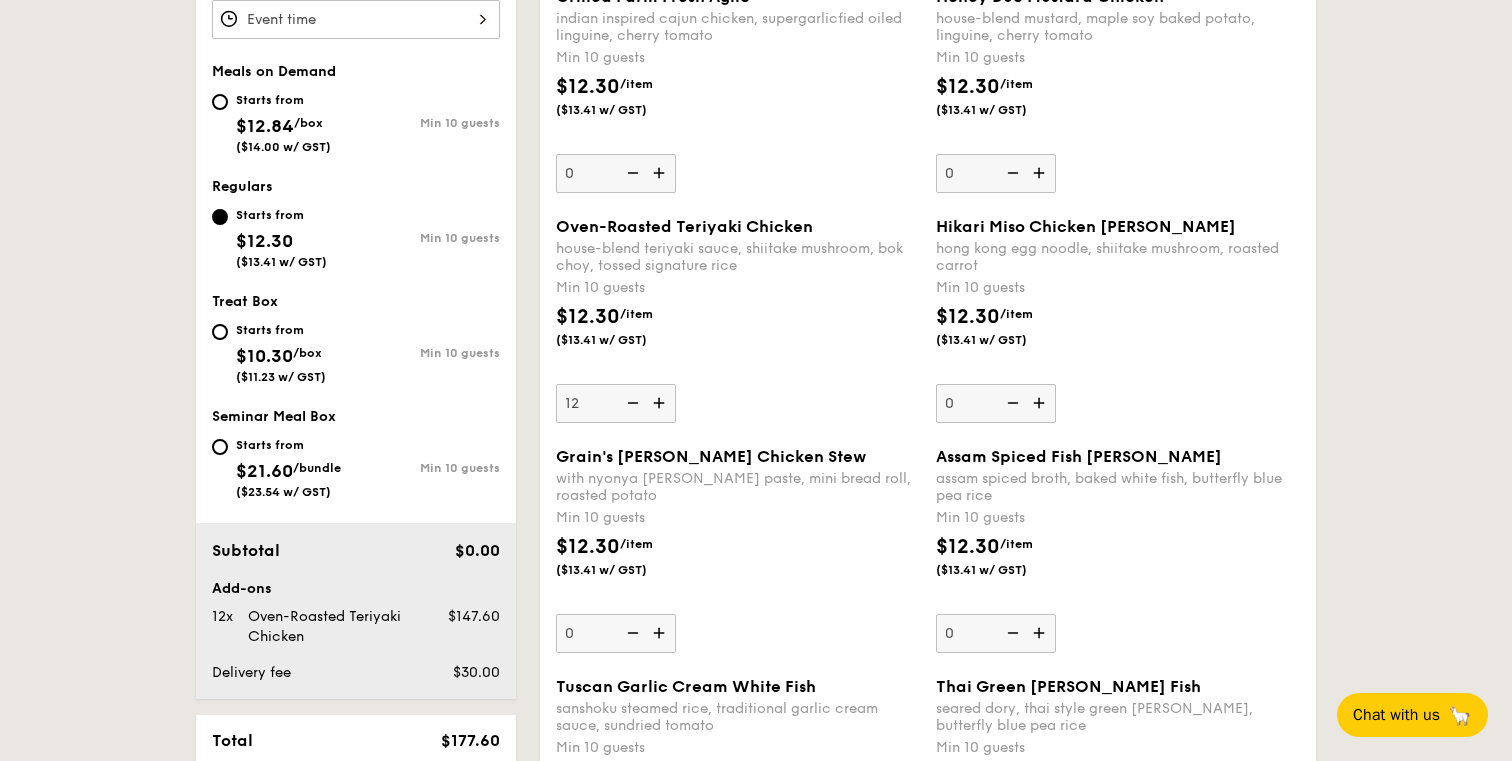 scroll, scrollTop: 701, scrollLeft: 0, axis: vertical 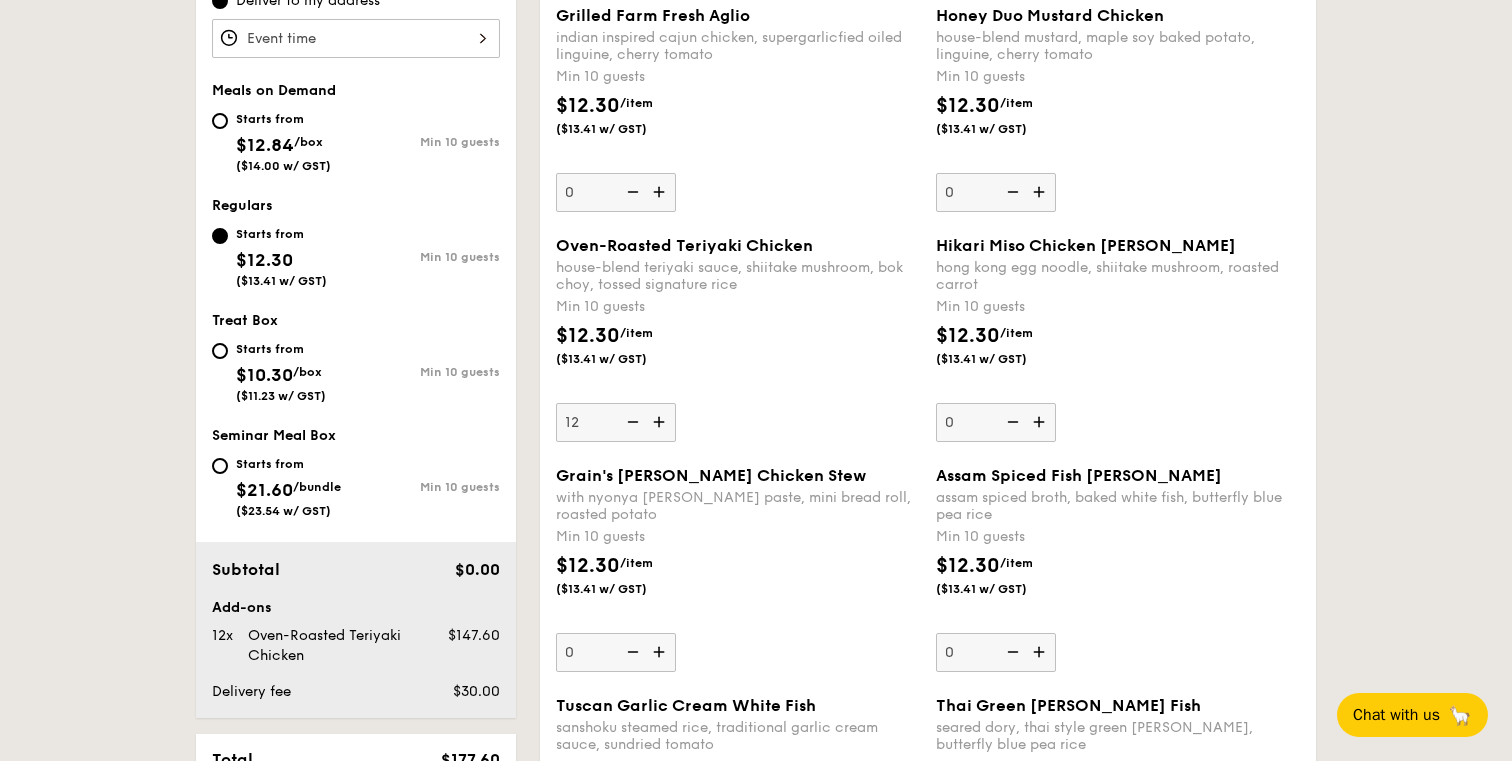 click on "Starts from
$12.84
/box
($14.00 w/ GST)" at bounding box center [284, 140] 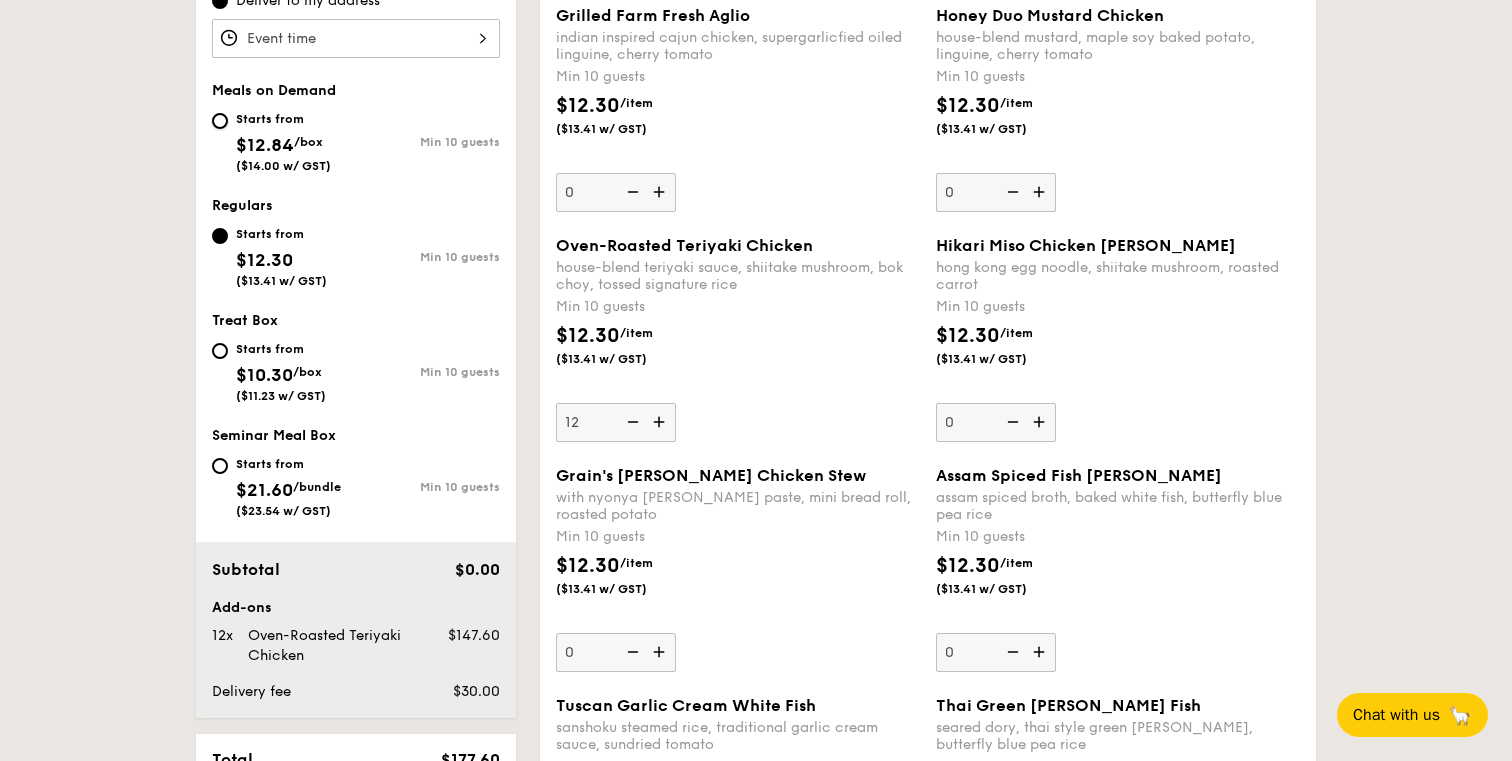 click on "Starts from
$12.84
/box
($14.00 w/ GST)
Min 10 guests" at bounding box center [220, 121] 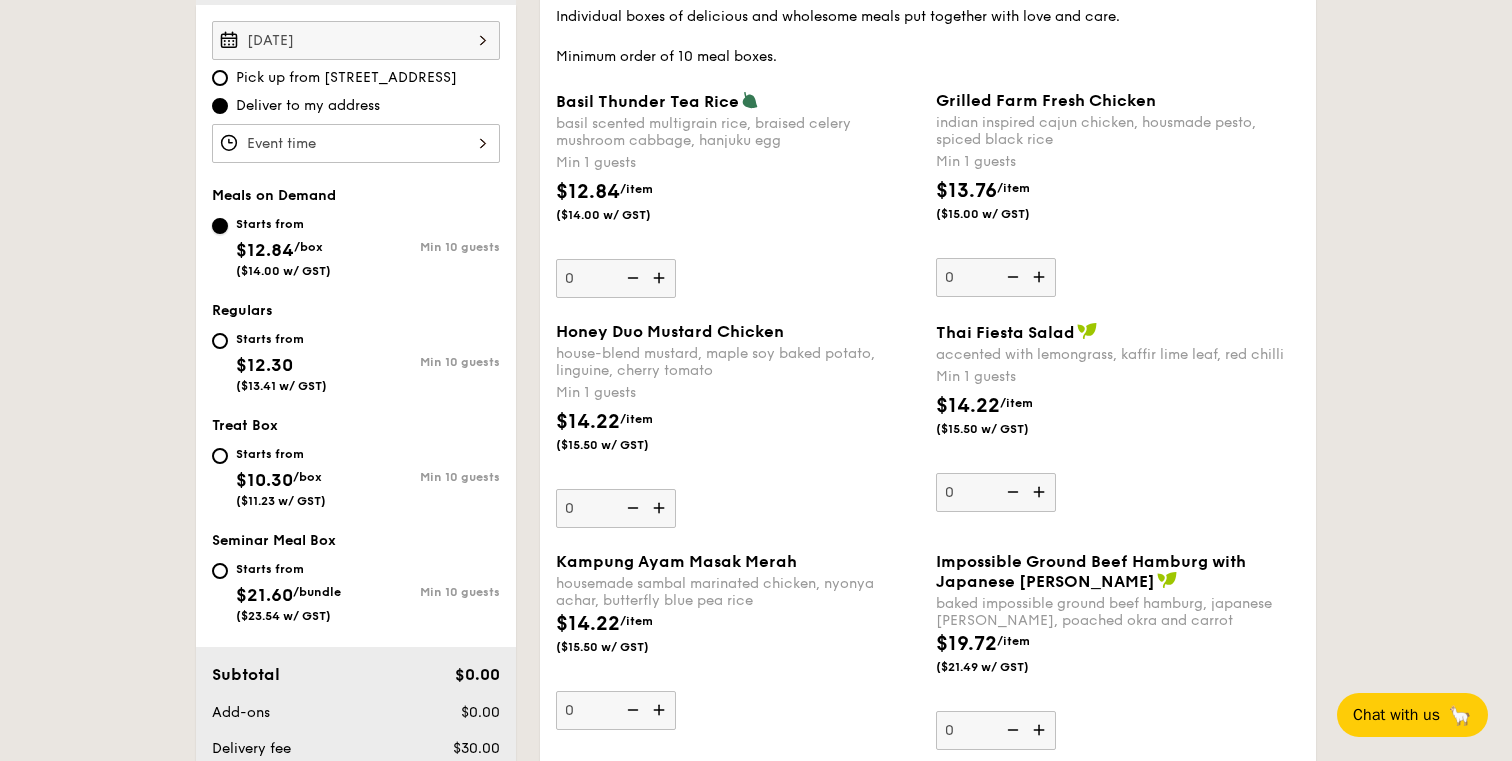 scroll, scrollTop: 666, scrollLeft: 0, axis: vertical 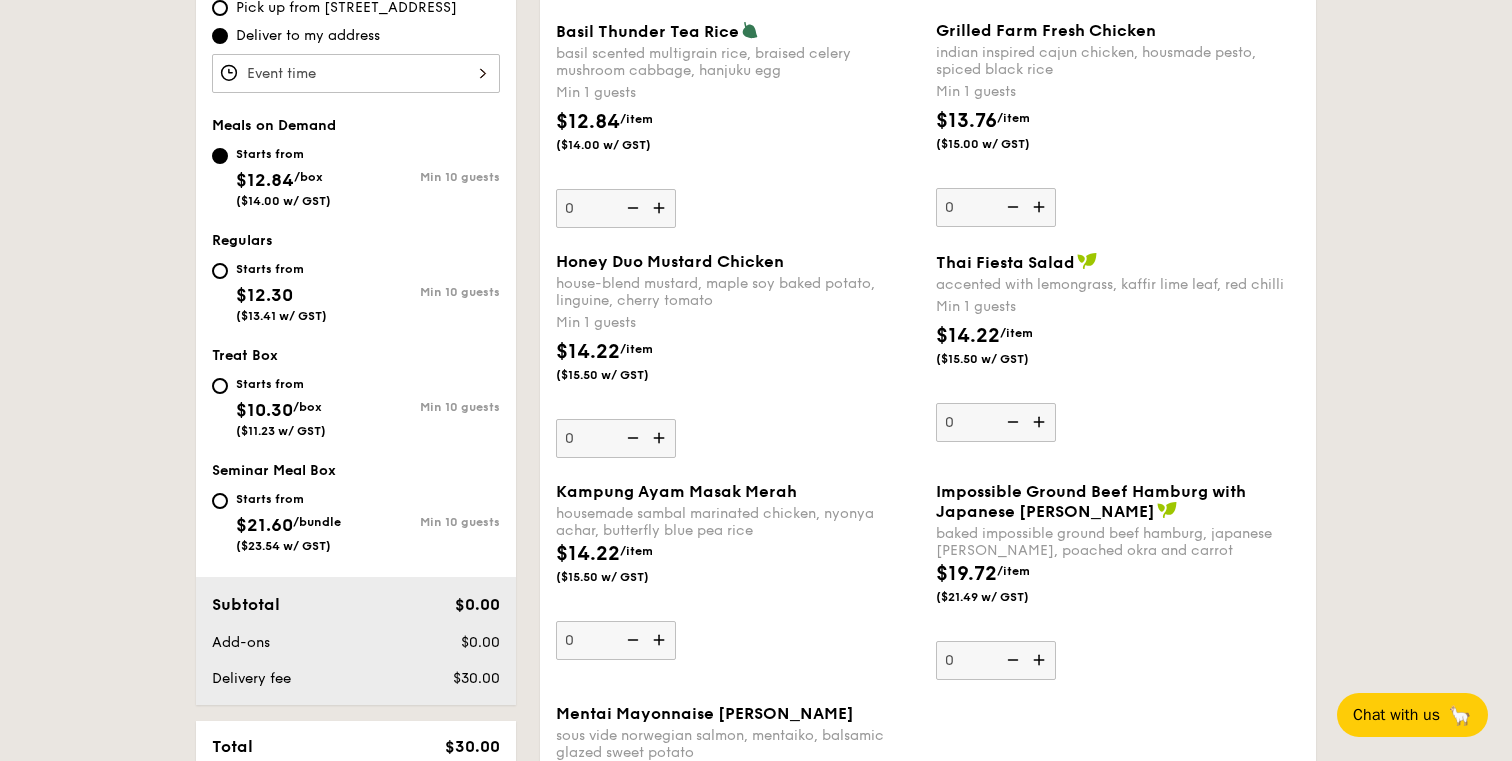 click on "$12.30" at bounding box center (264, 295) 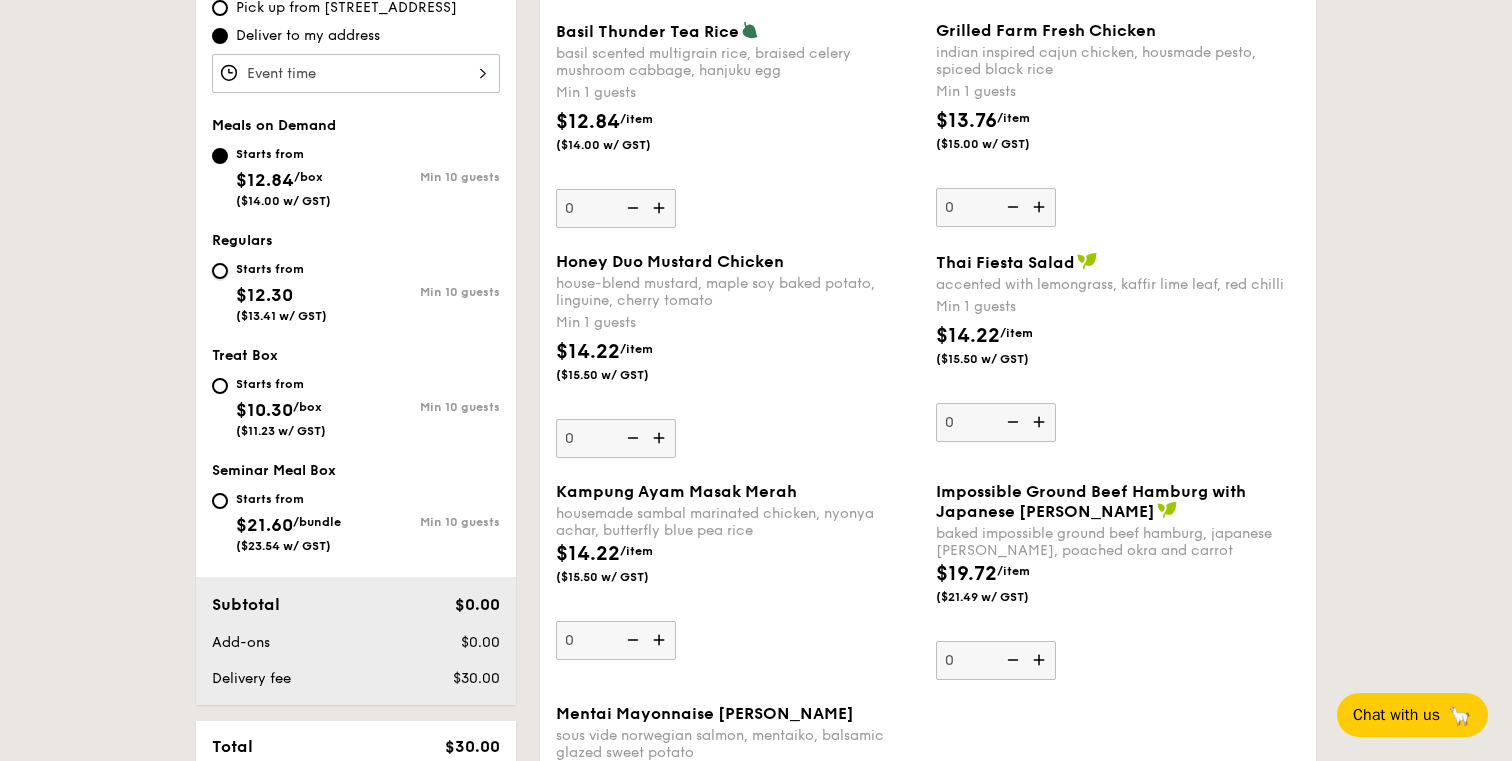 click on "Starts from
$12.30
($13.41 w/ GST)
Min 10 guests" at bounding box center (220, 271) 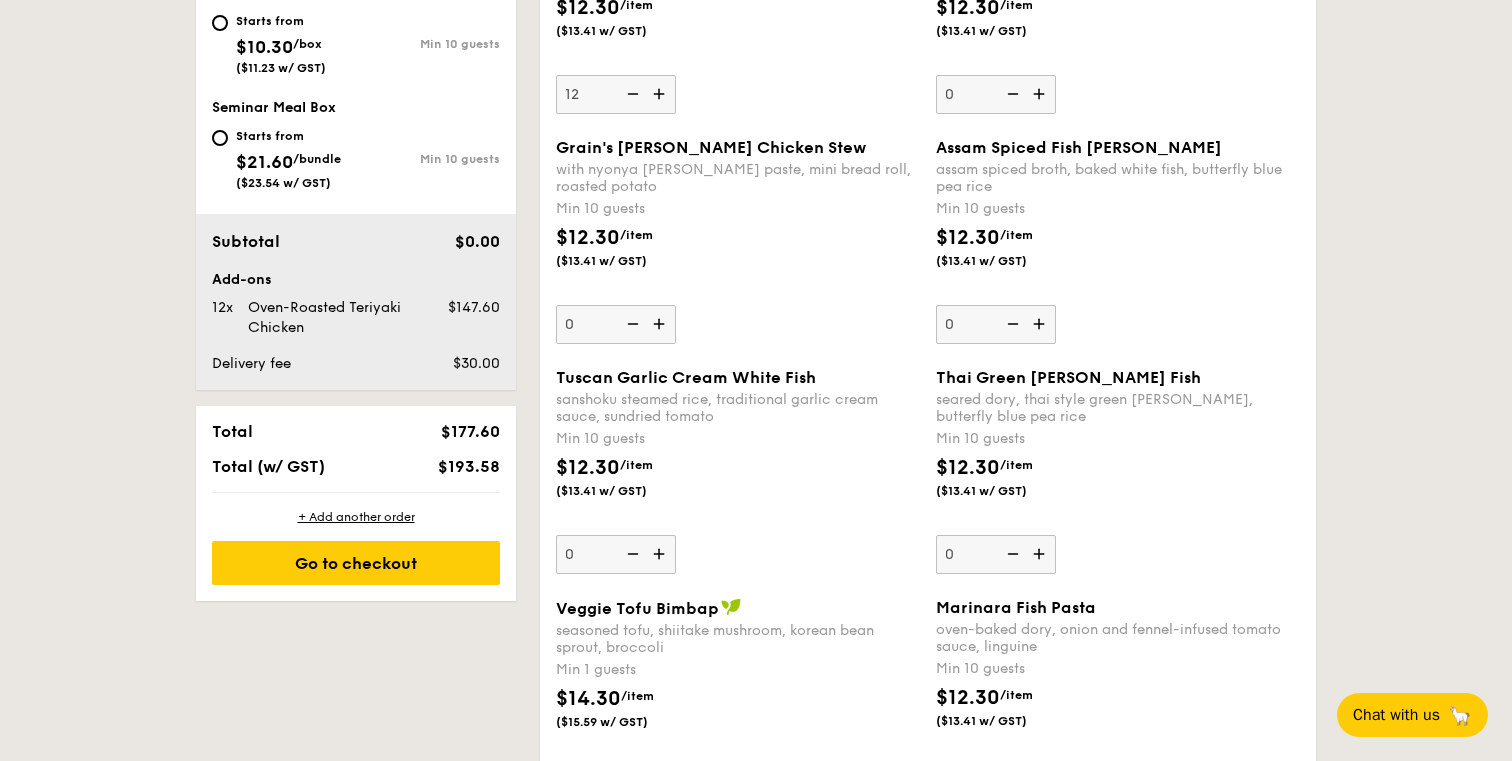scroll, scrollTop: 1036, scrollLeft: 0, axis: vertical 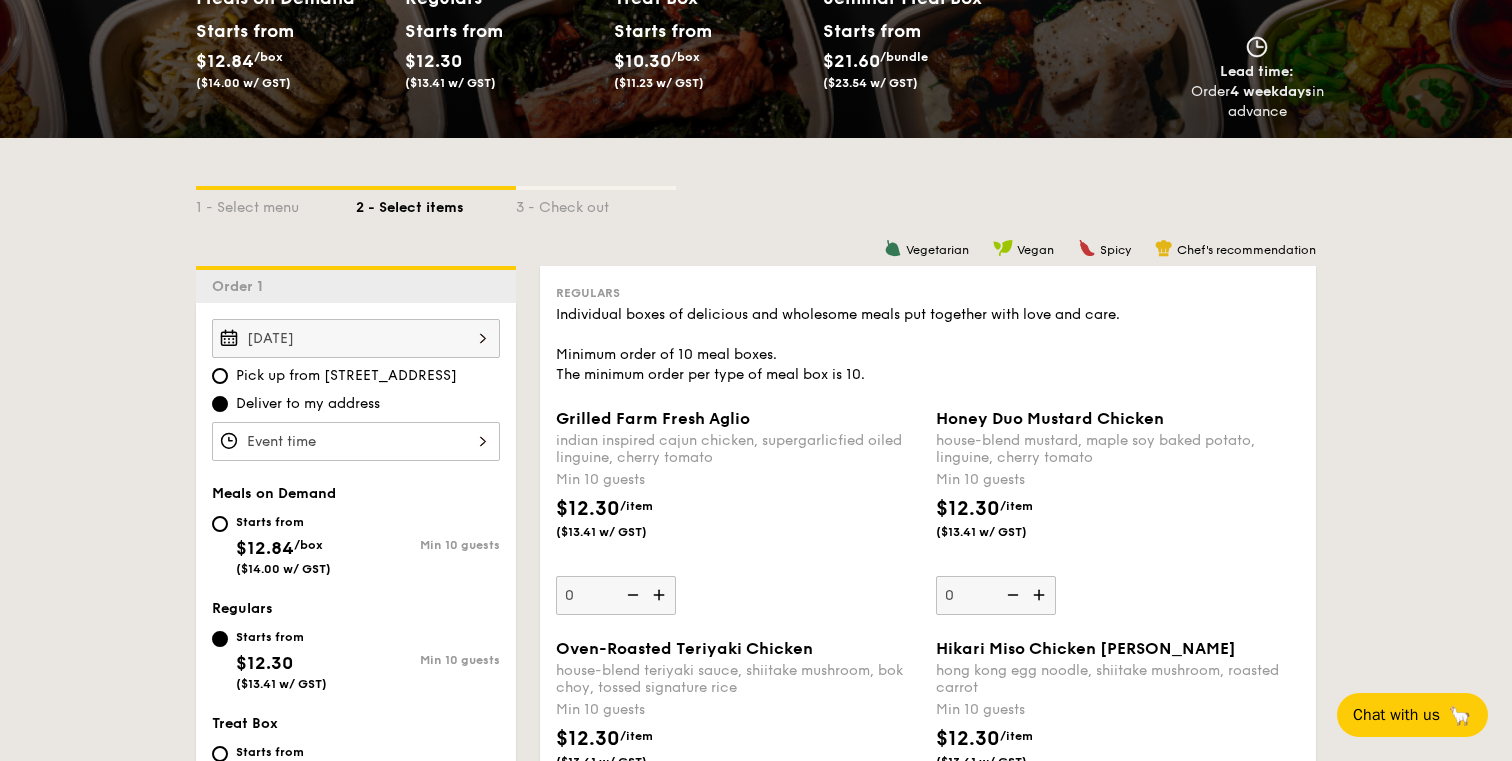 click on "[DATE]" at bounding box center (356, 338) 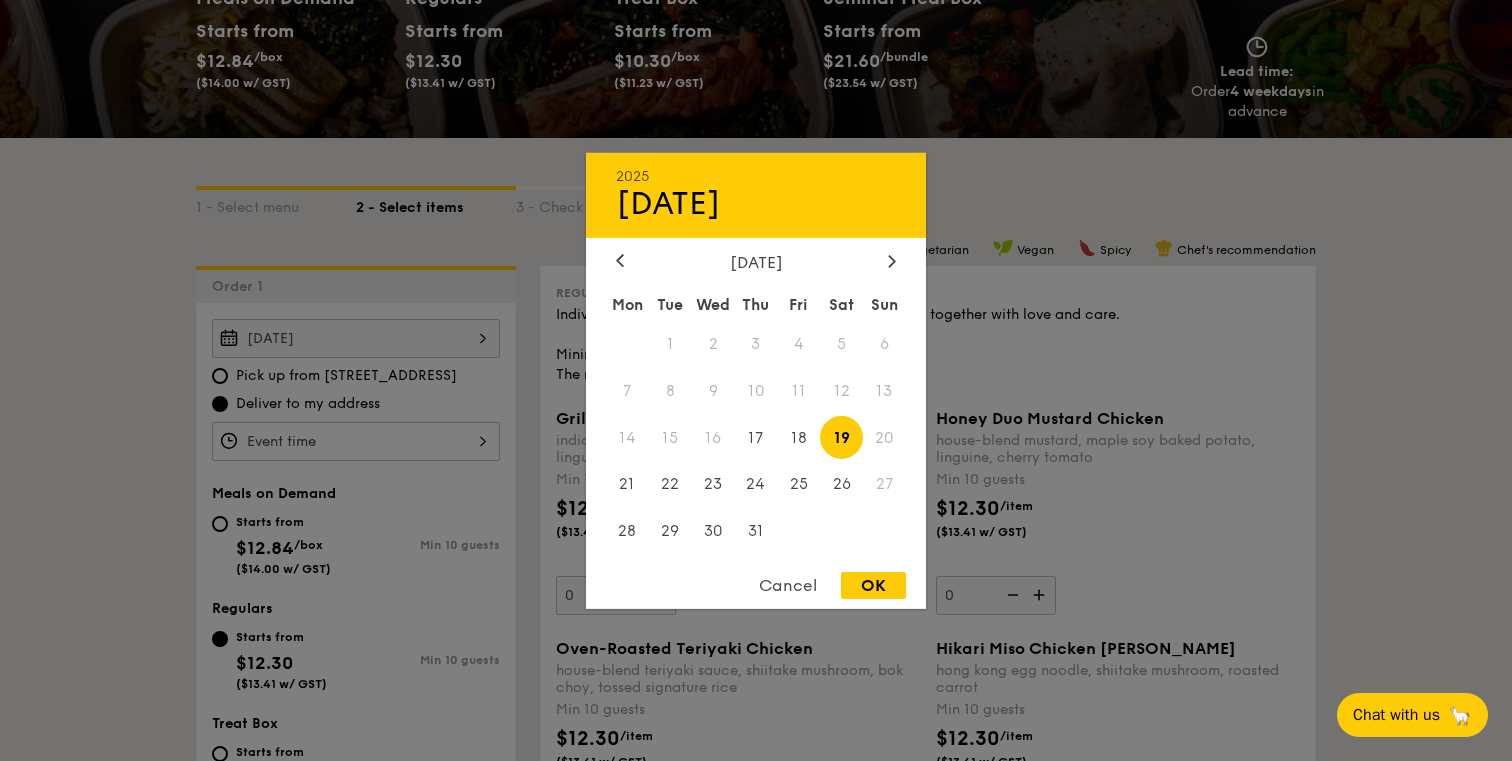 click on "20" at bounding box center (884, 437) 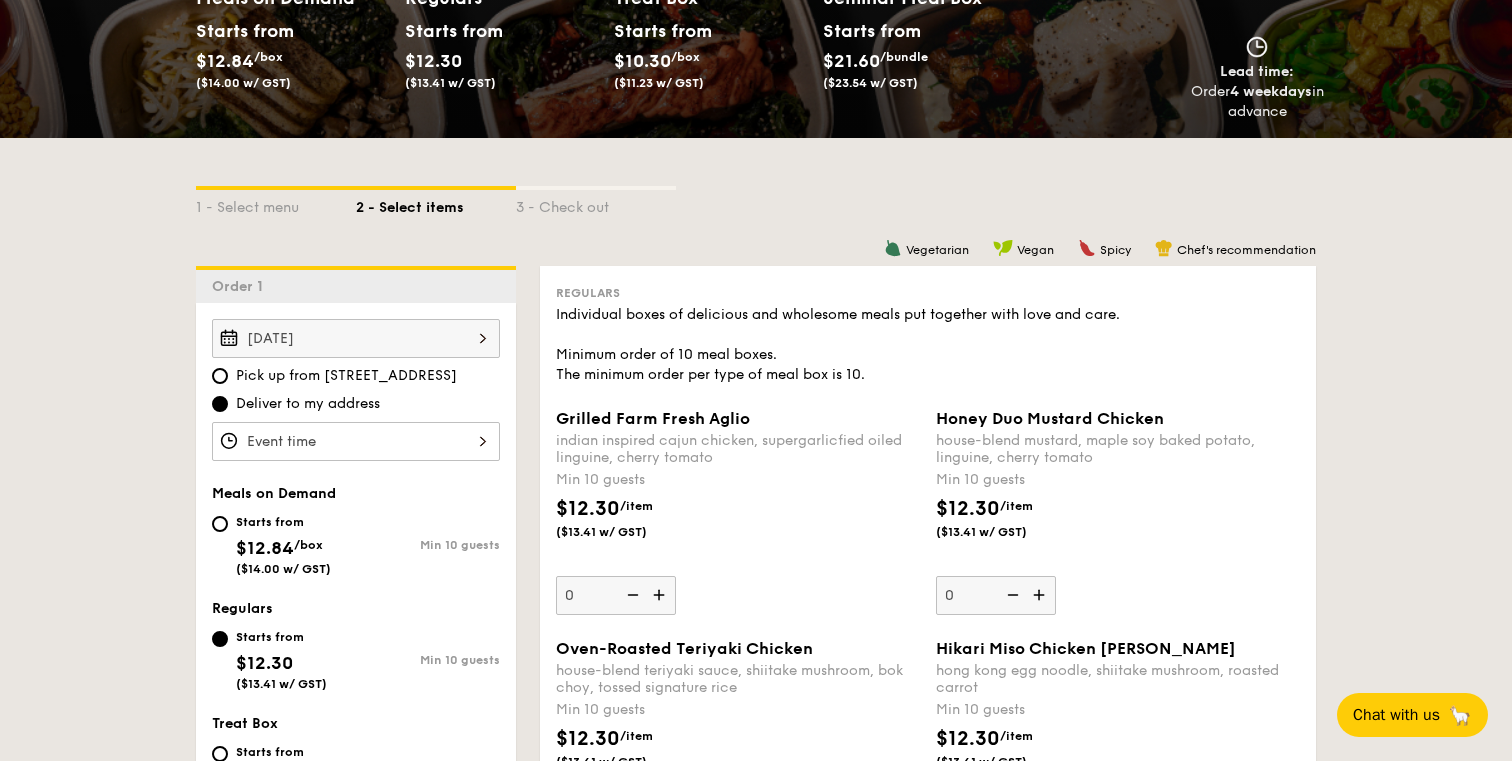 click at bounding box center [356, 441] 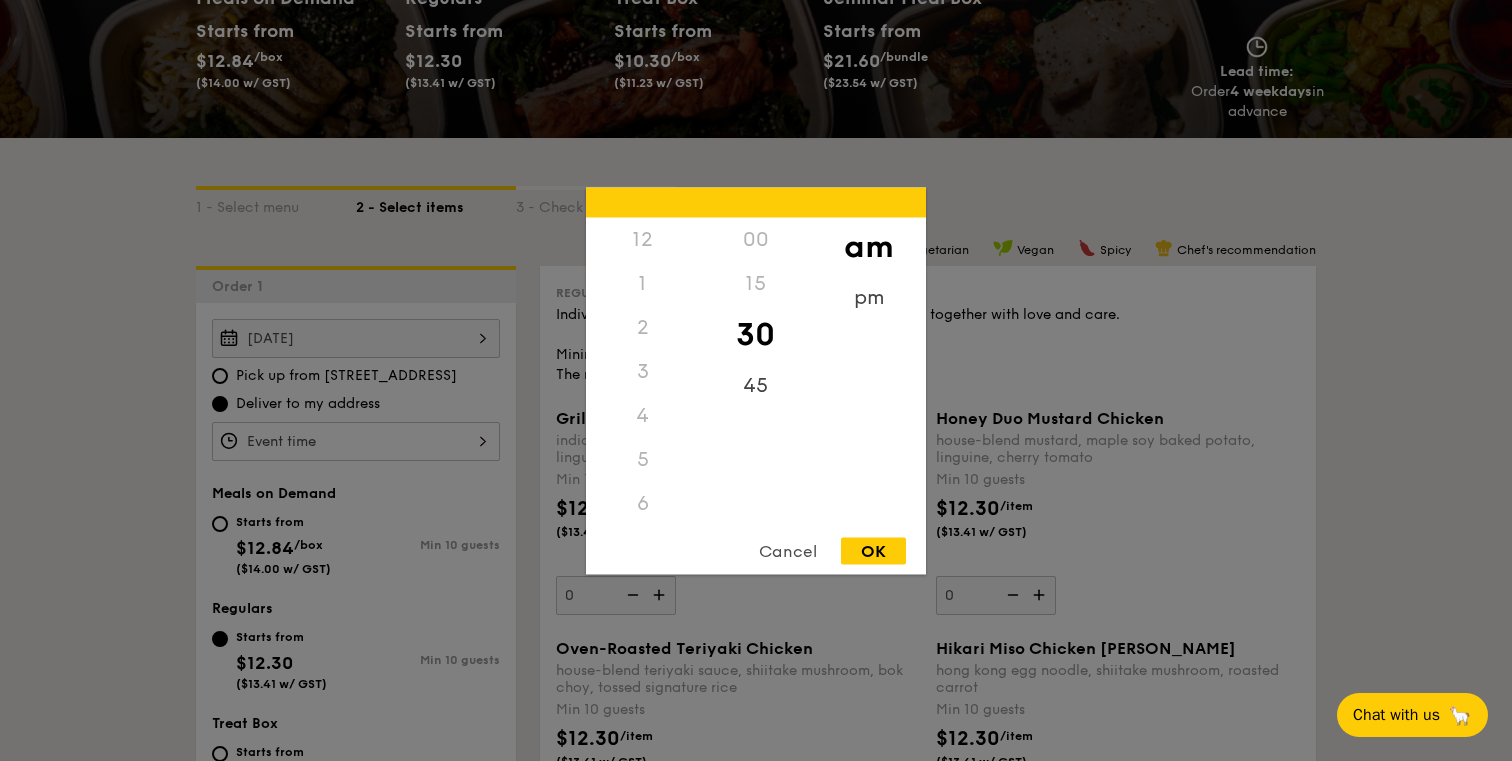 scroll, scrollTop: 220, scrollLeft: 0, axis: vertical 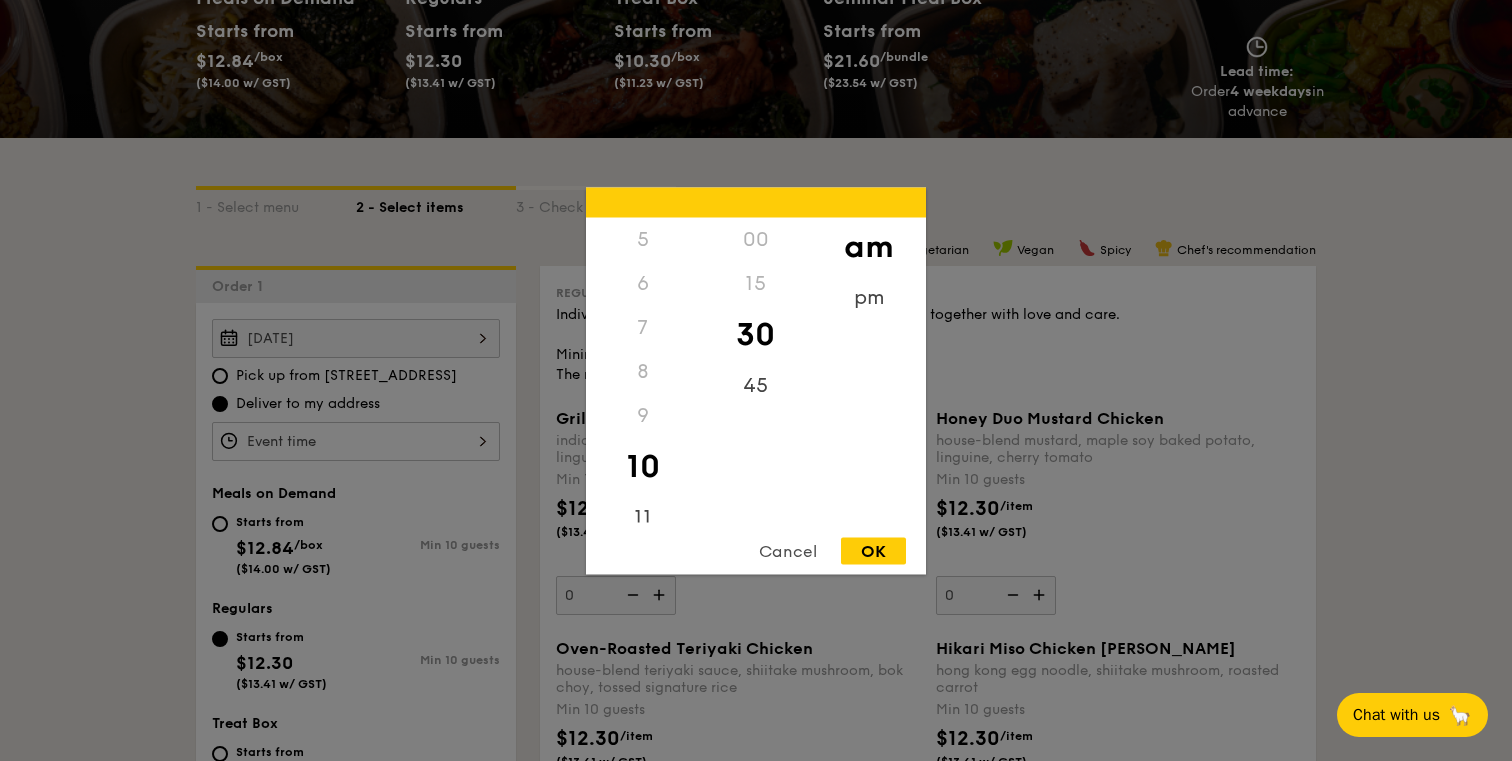 click on "Cancel" at bounding box center [788, 550] 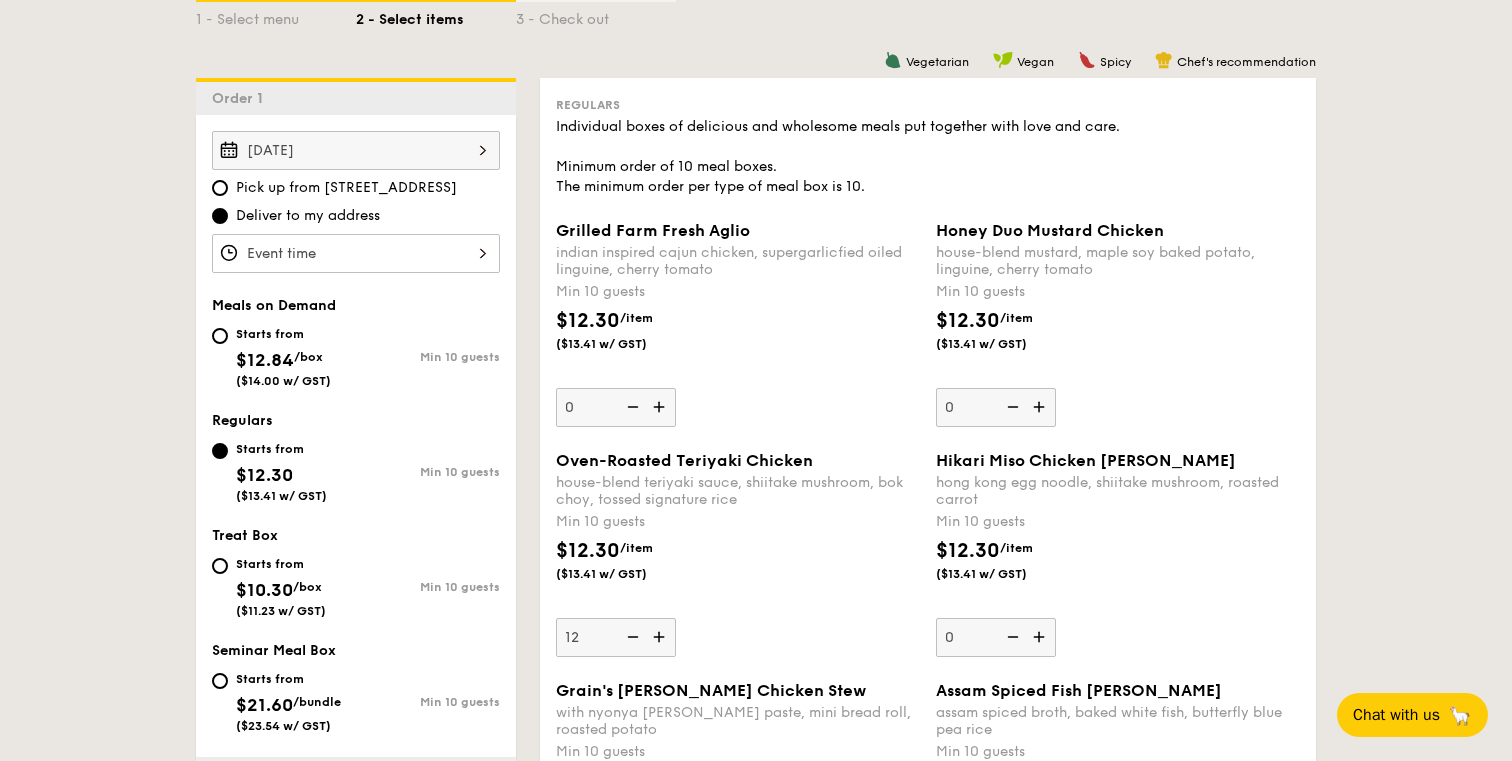 scroll, scrollTop: 590, scrollLeft: 0, axis: vertical 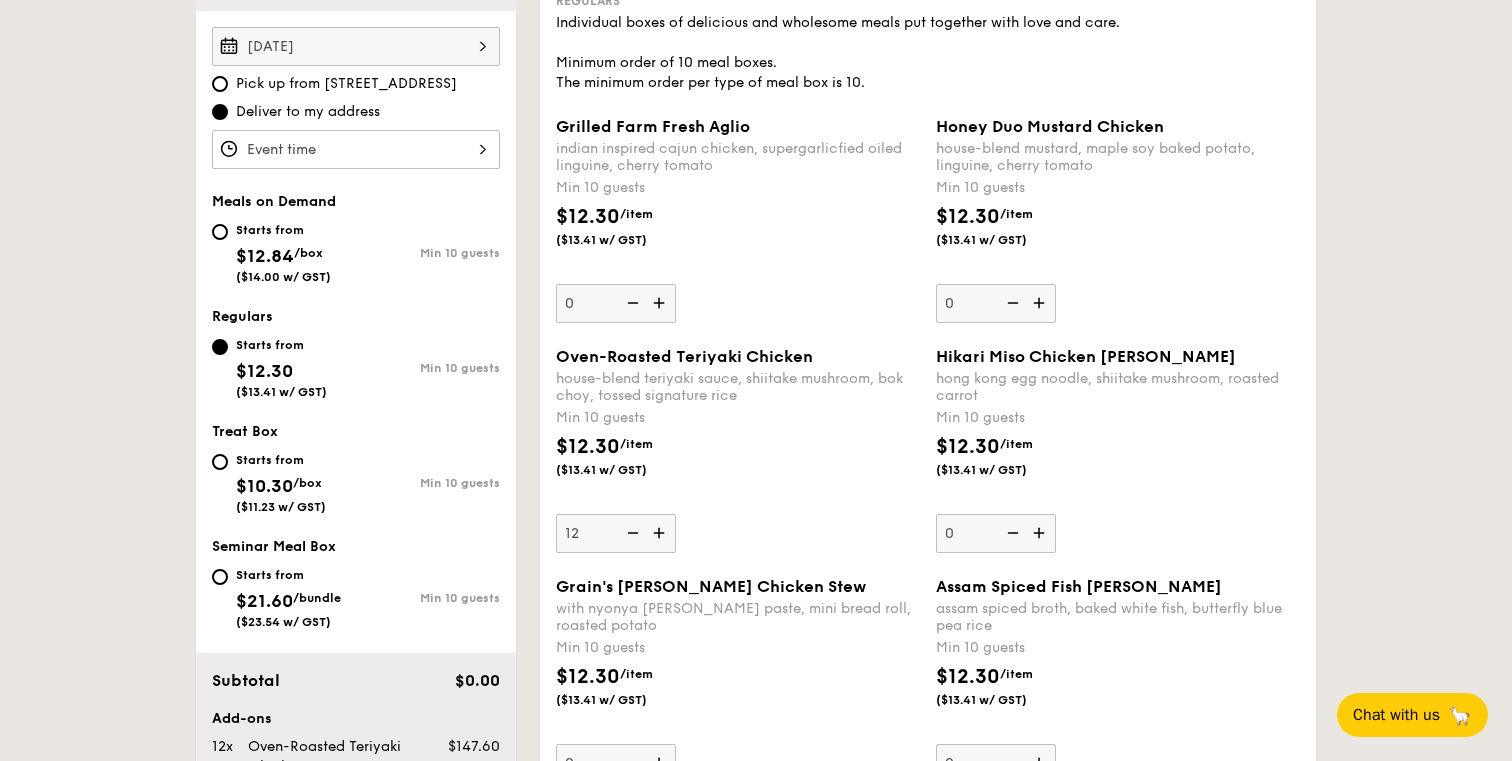 click on "$12.30
/item
($13.41 w/ GST)" at bounding box center [738, 467] 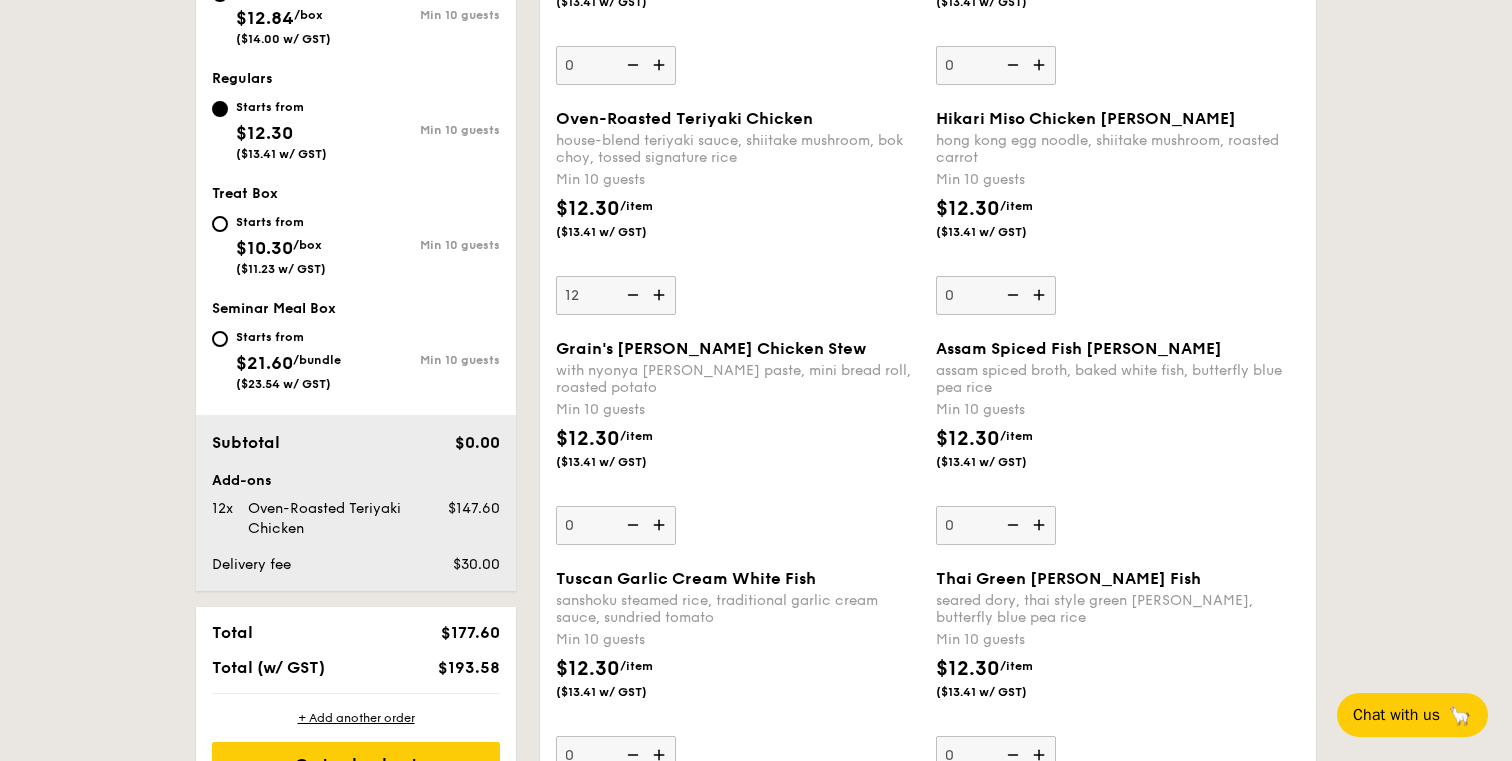 scroll, scrollTop: 830, scrollLeft: 0, axis: vertical 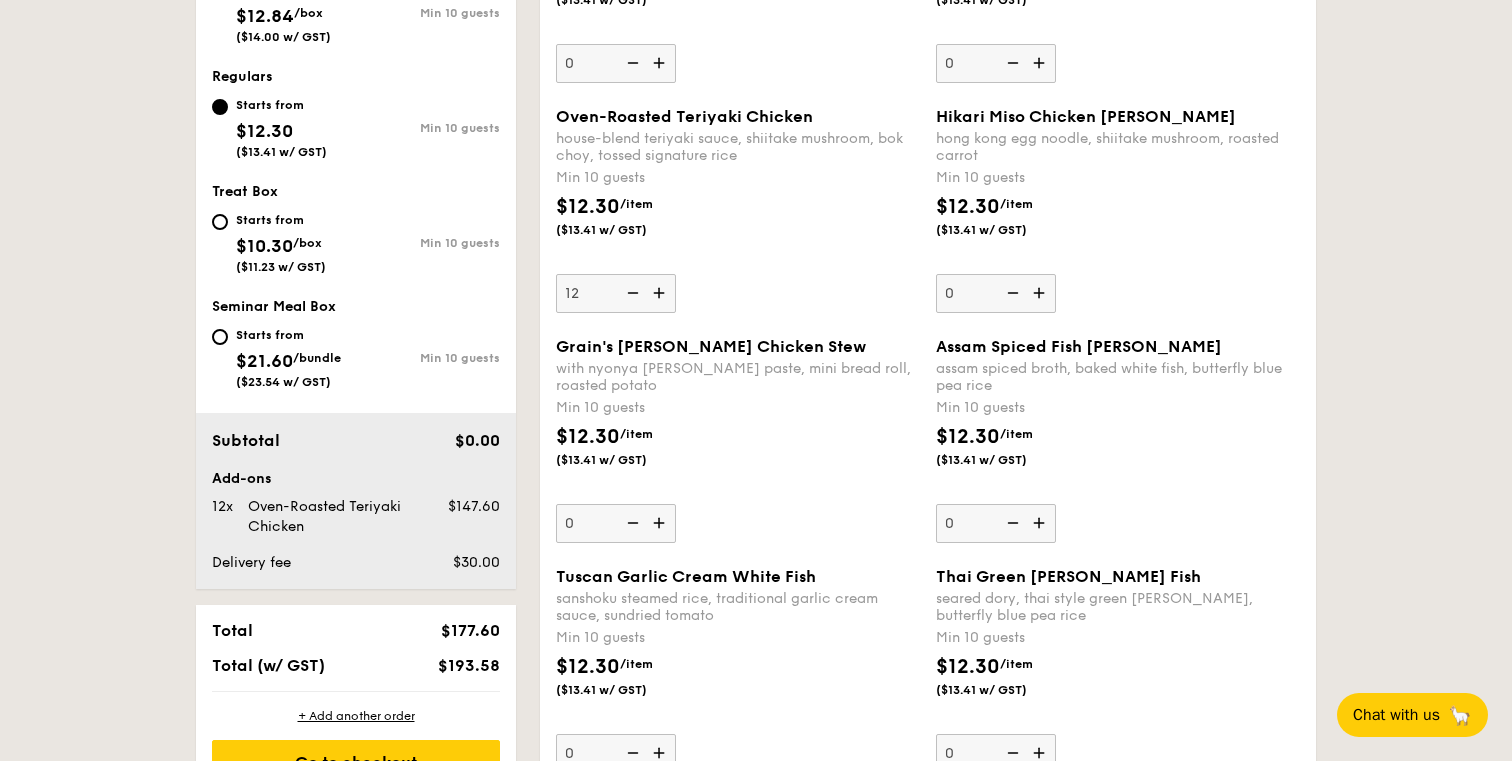 click on "Grain's [PERSON_NAME] Chicken Stew" at bounding box center [711, 346] 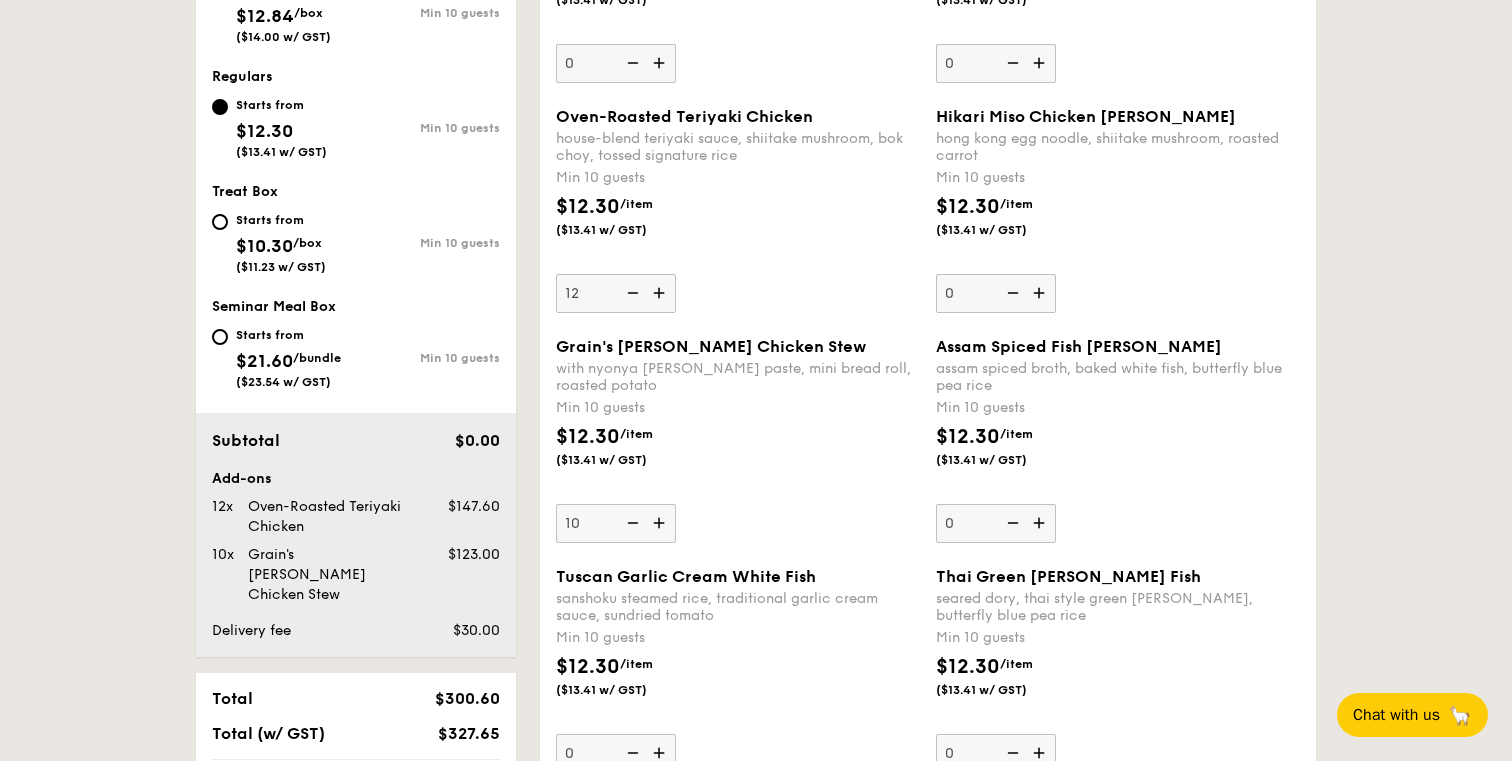 click at bounding box center [631, 523] 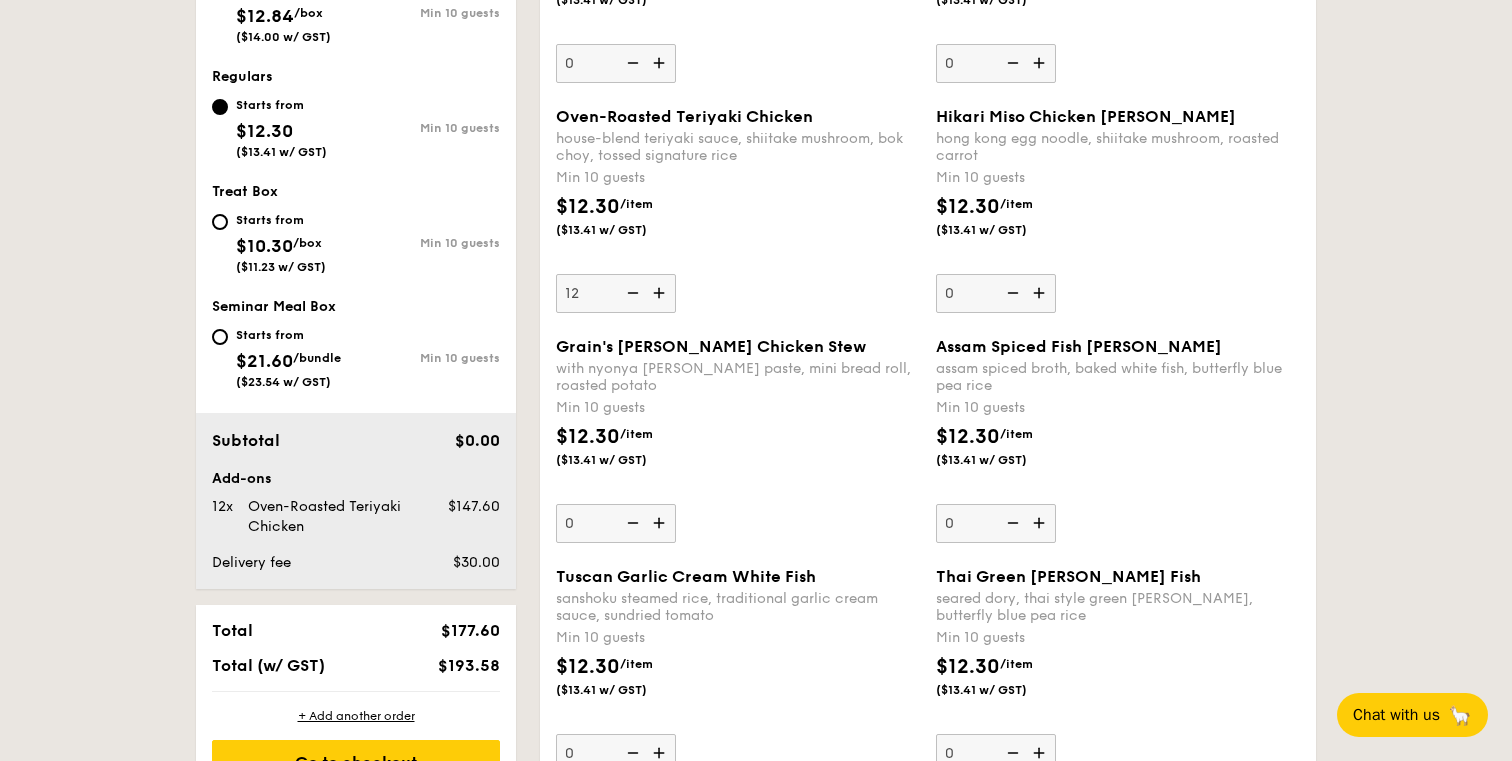 click on "Grain's [PERSON_NAME] Chicken Stew with nyonya [PERSON_NAME] paste, mini bread roll, roasted potato
Min 10 guests
$12.30
/item
($13.41 w/ GST)
0" at bounding box center [738, 440] 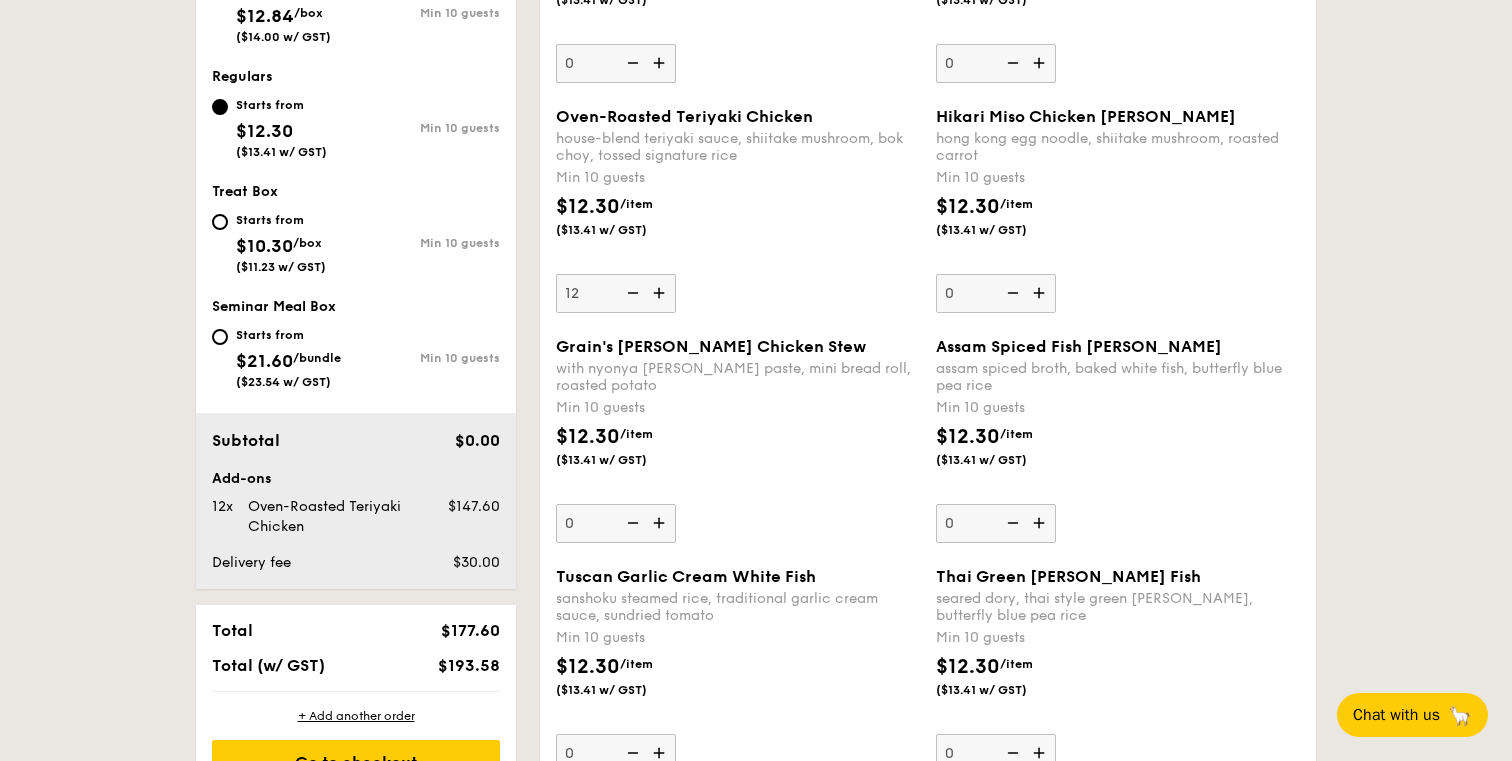 click on "$12.30
/item
($13.41 w/ GST)" at bounding box center (738, 457) 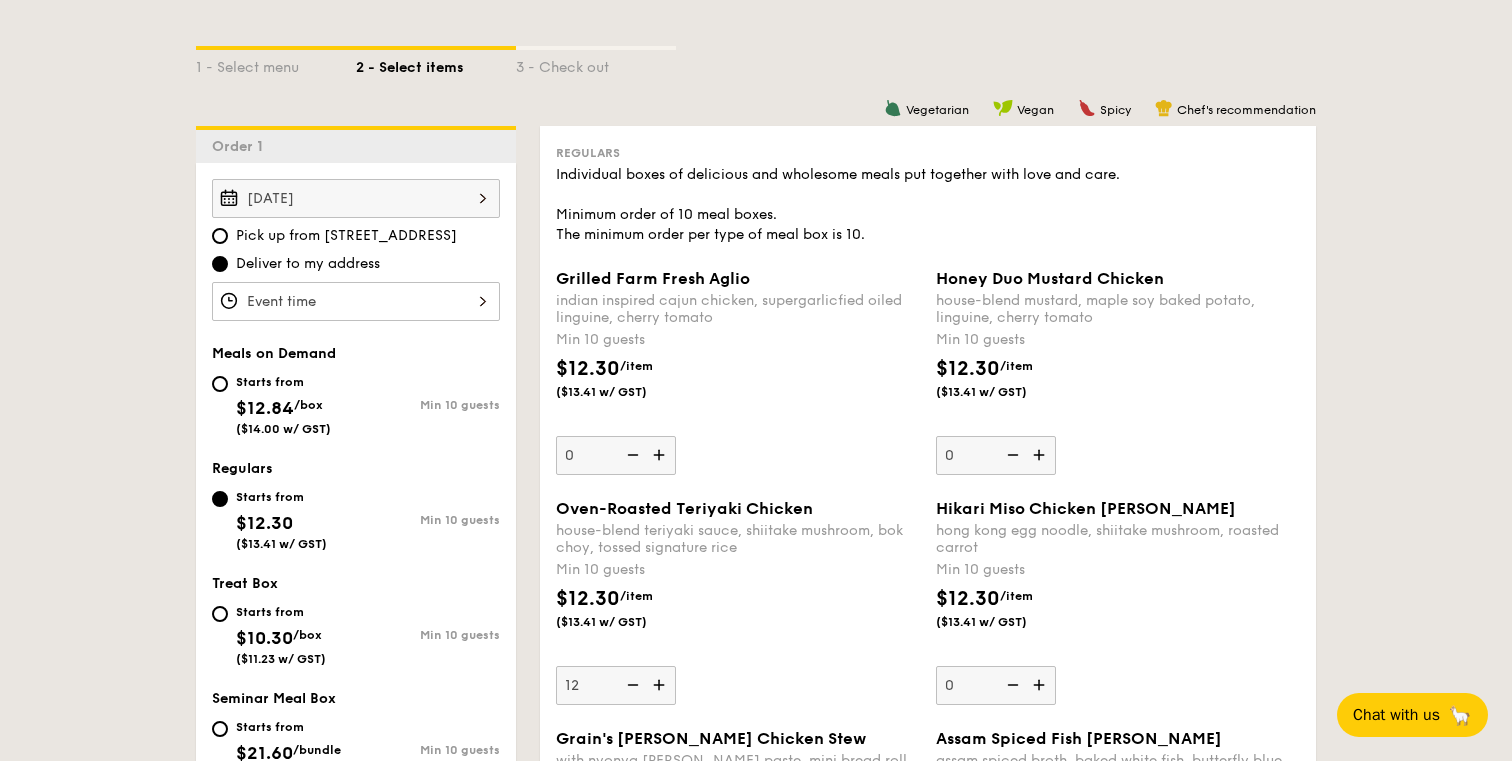scroll, scrollTop: 408, scrollLeft: 0, axis: vertical 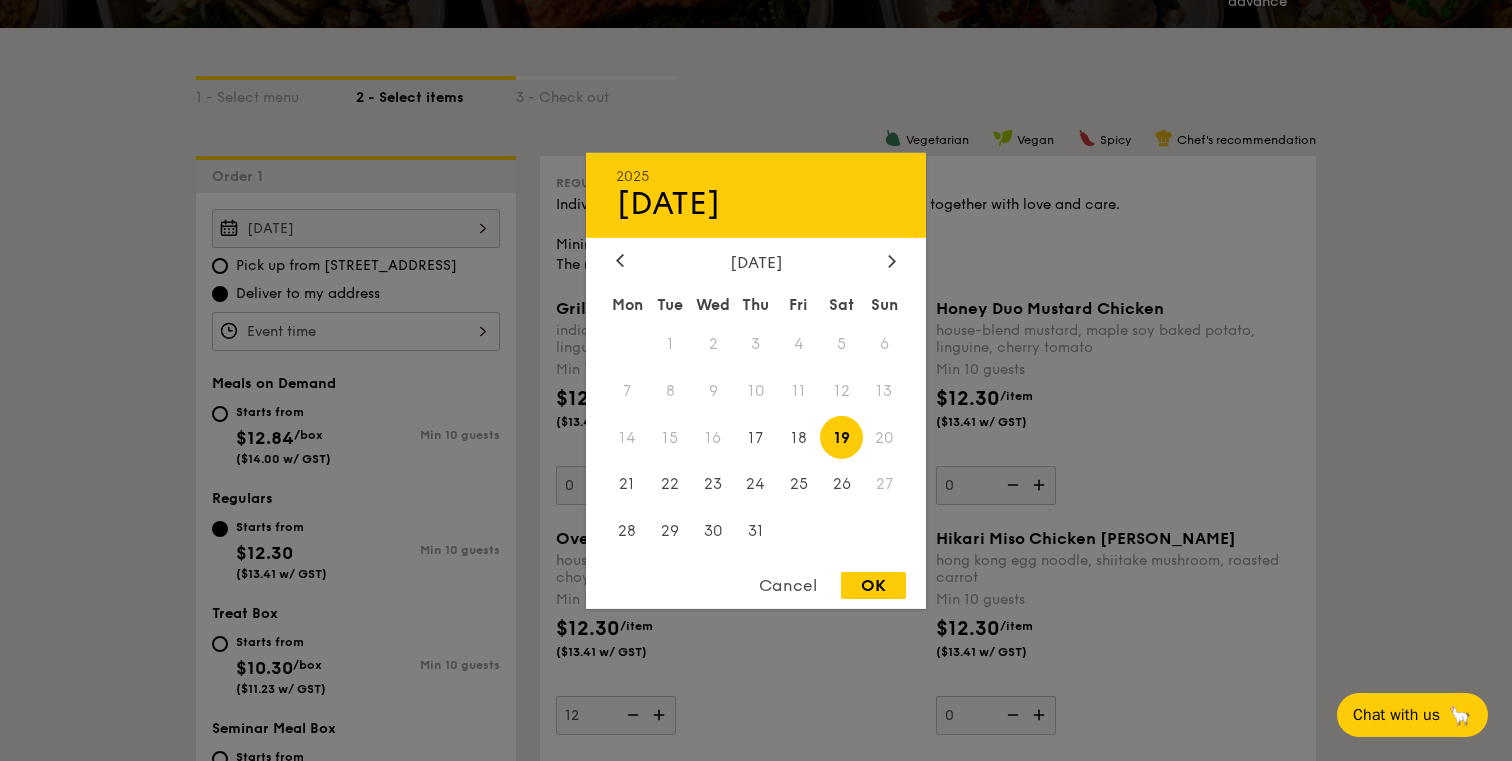 click on "[DATE]      2025   [DATE] [DATE] Tue Wed Thu Fri Sat Sun   1 2 3 4 5 6 7 8 9 10 11 12 13 14 15 16 17 18 19 20 21 22 23 24 25 26 27 28 29 30 31     Cancel   OK" at bounding box center (356, 228) 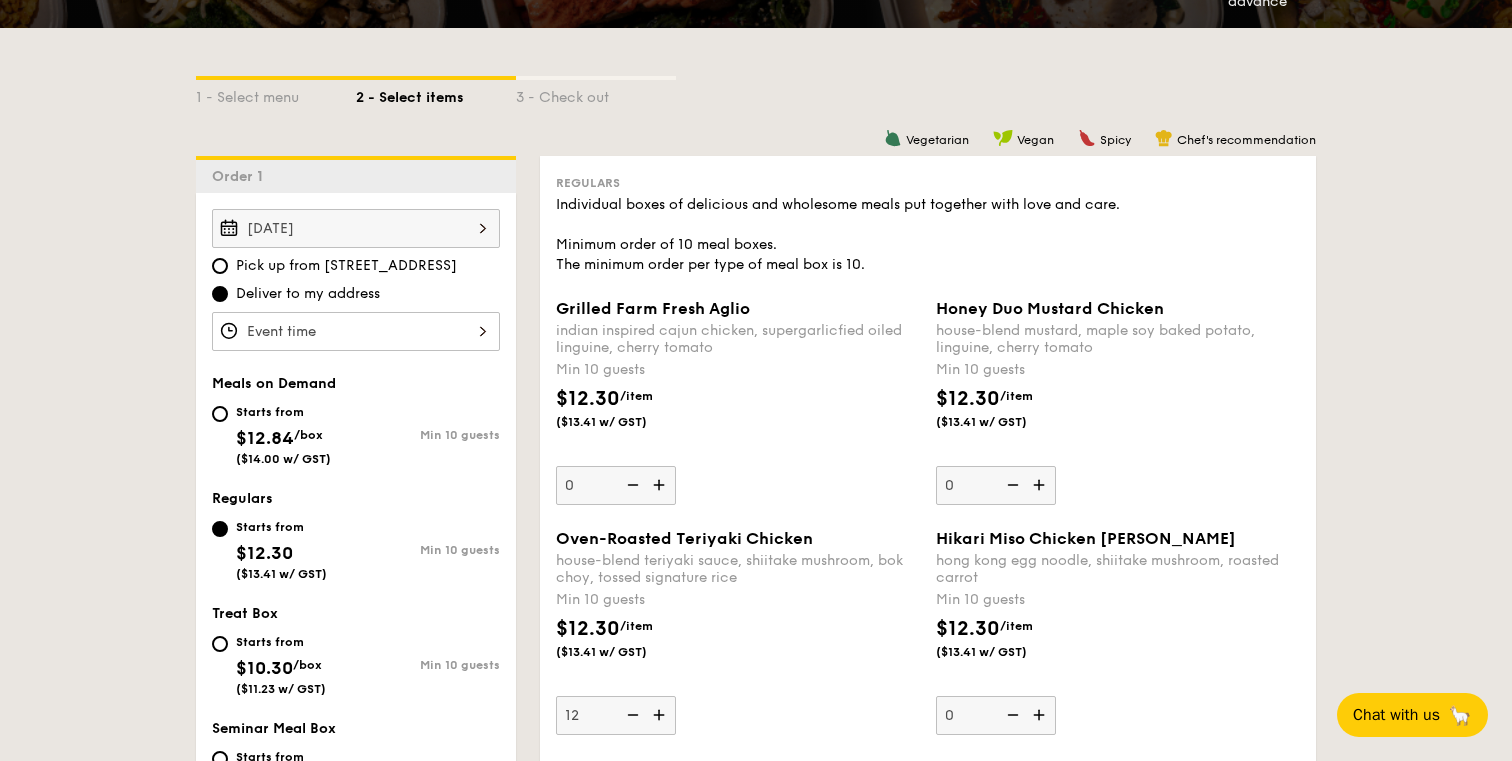 click on "[DATE]" at bounding box center (356, 228) 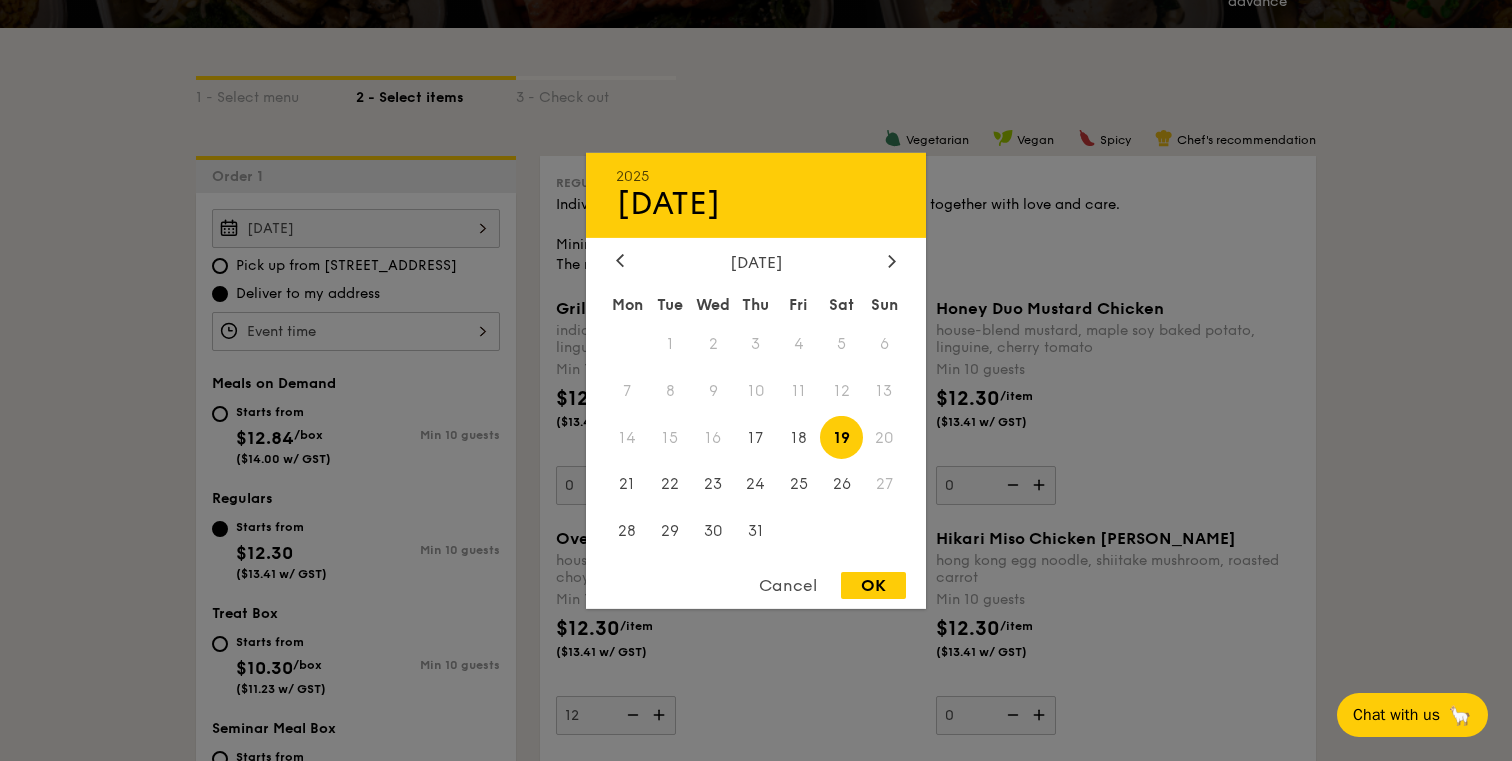 click on "2025   [DATE] [DATE] Tue Wed Thu Fri Sat Sun   1 2 3 4 5 6 7 8 9 10 11 12 13 14 15 16 17 18 19 20 21 22 23 24 25 26 27 28 29 30 31     Cancel   OK" at bounding box center [756, 380] 